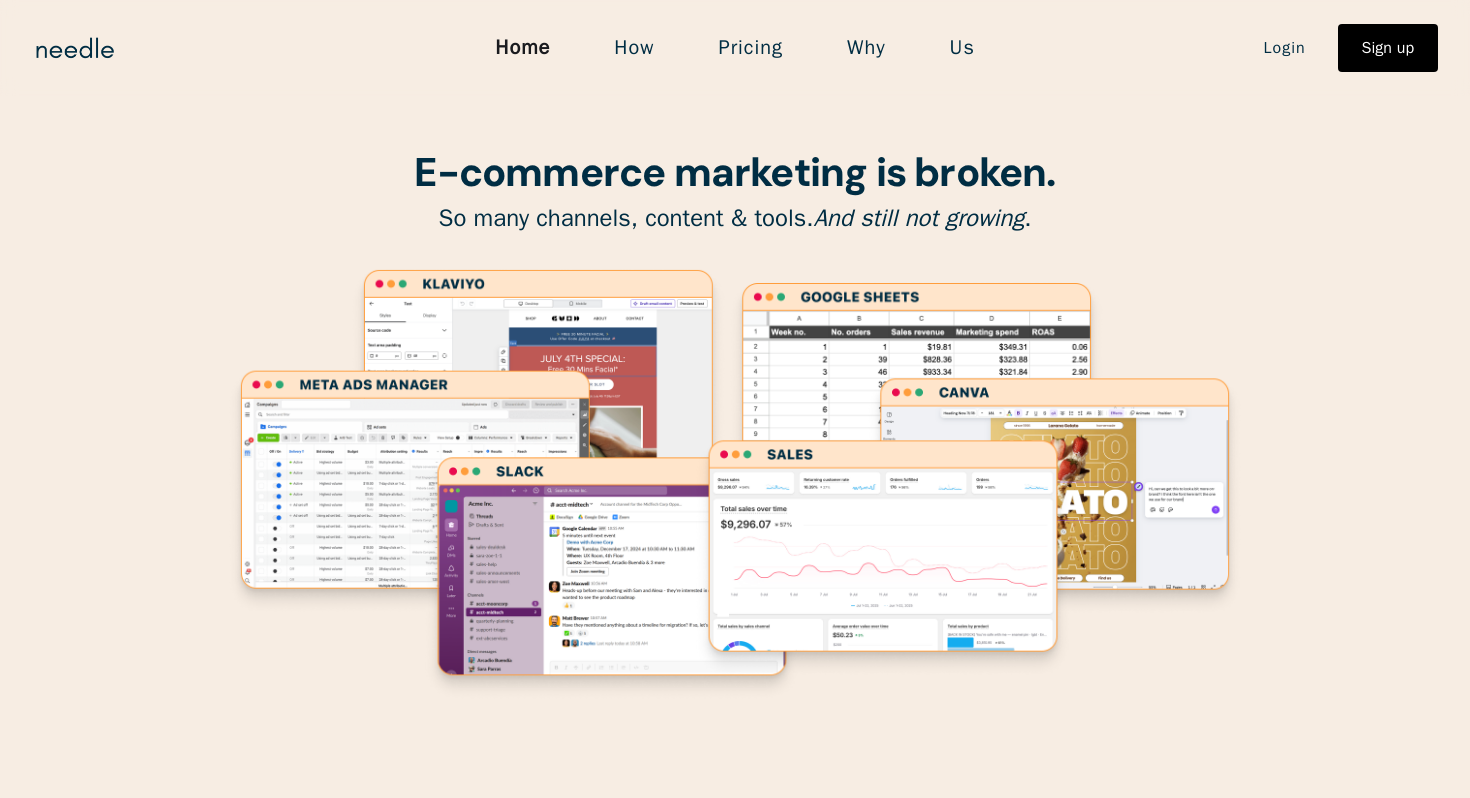 scroll, scrollTop: 0, scrollLeft: 0, axis: both 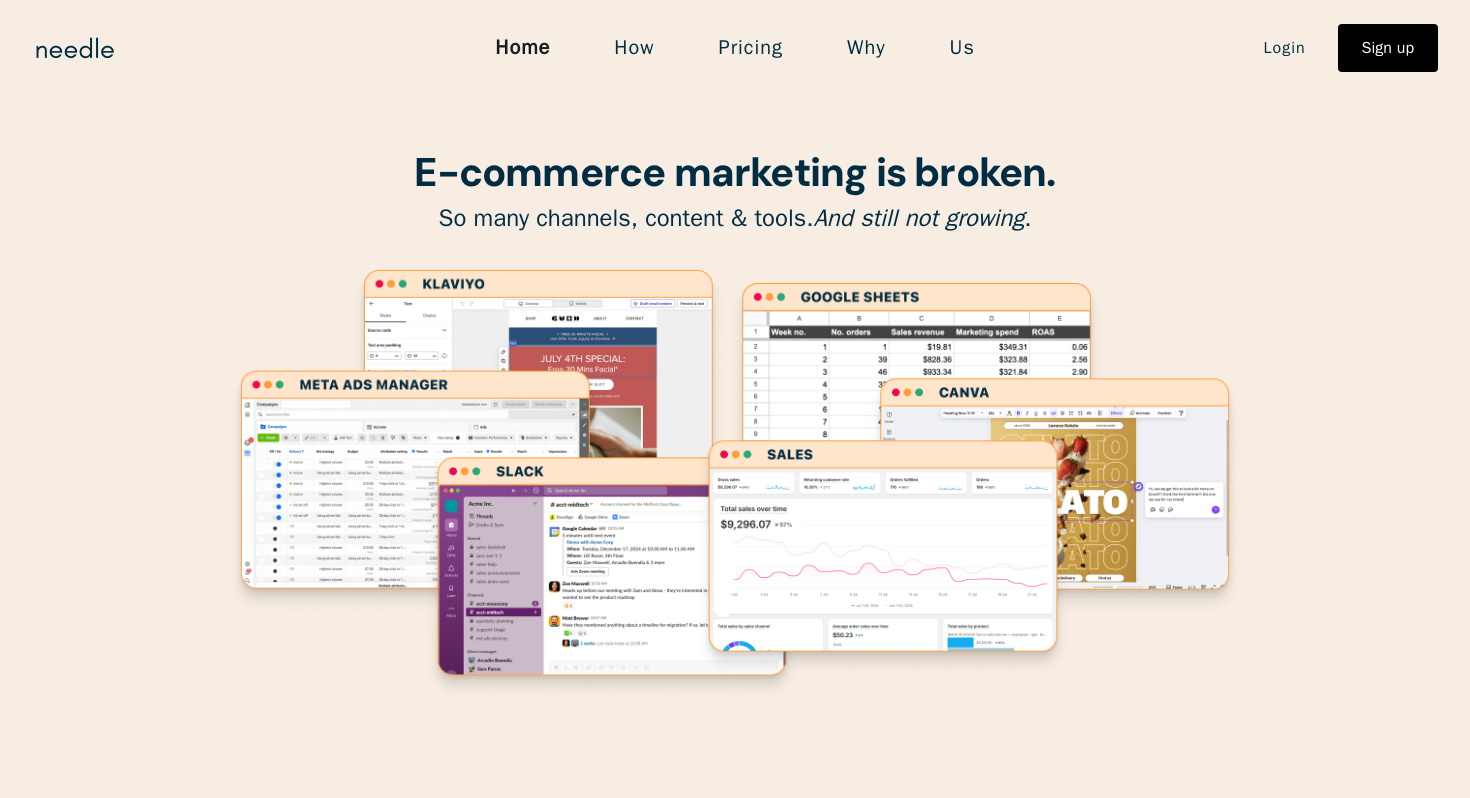 click on "How" at bounding box center (634, 48) 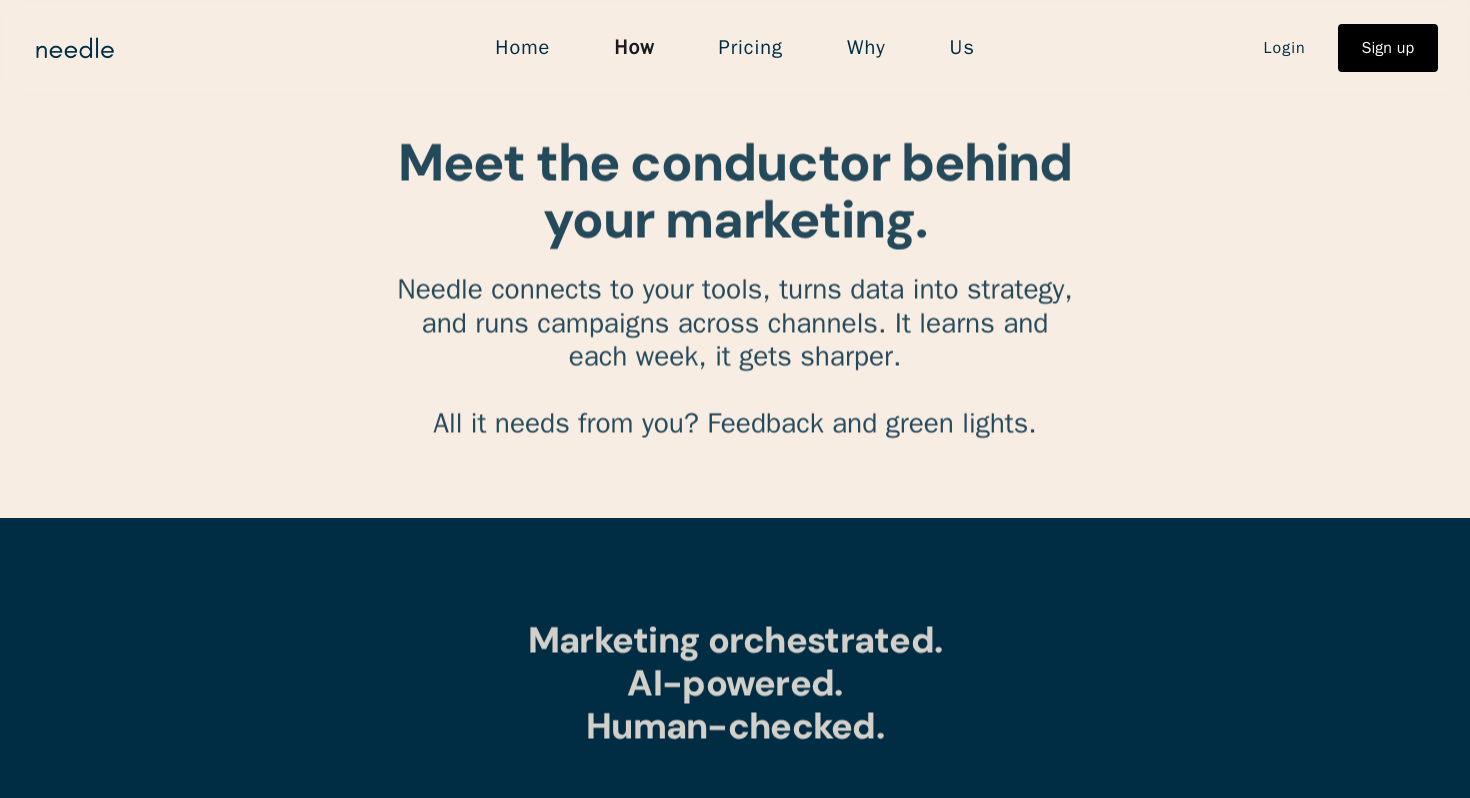 scroll, scrollTop: 0, scrollLeft: 0, axis: both 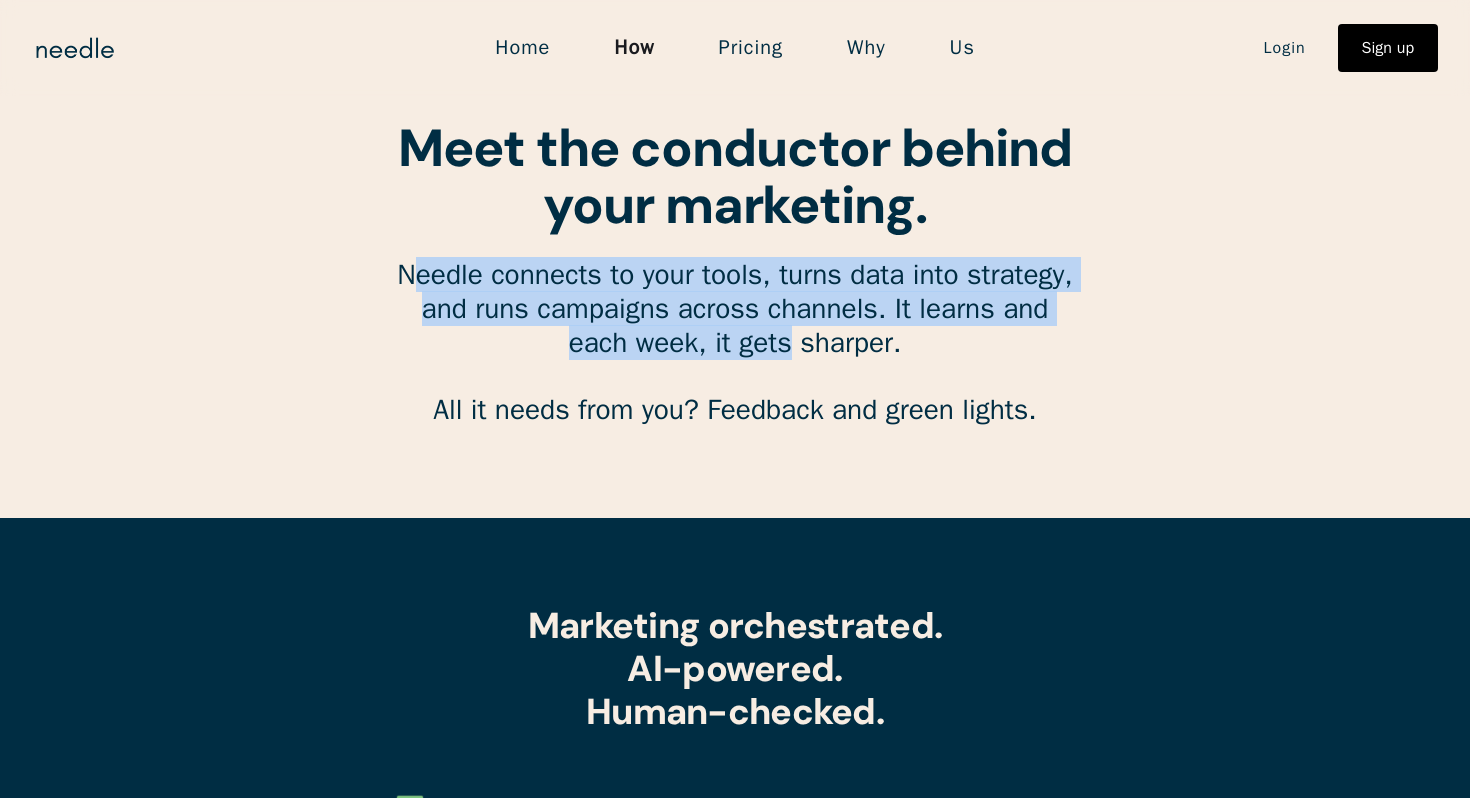 drag, startPoint x: 421, startPoint y: 273, endPoint x: 769, endPoint y: 338, distance: 354.01837 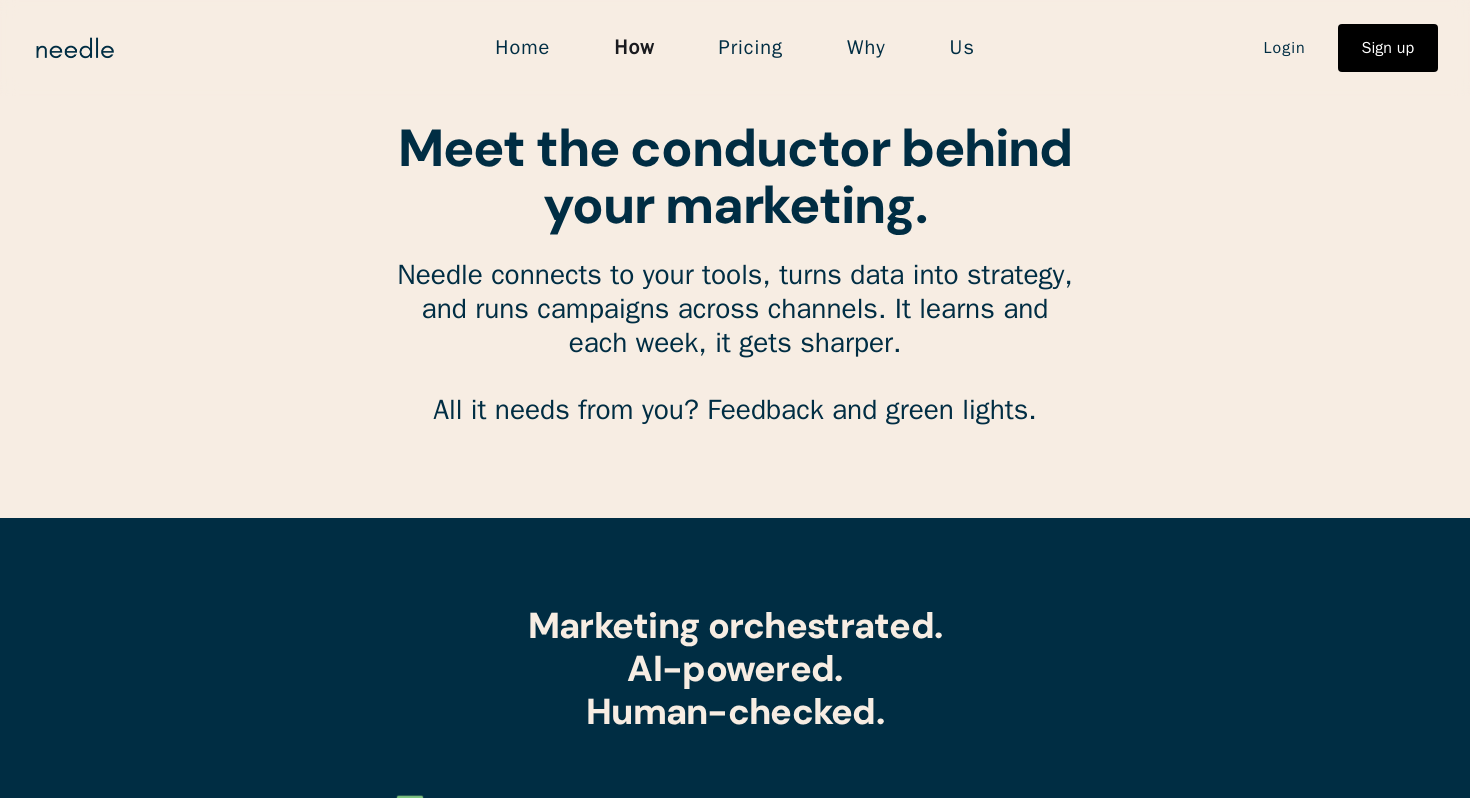click on "Needle connects to your tools, turns data into strategy, and runs campaigns across channels. It learns and each week, it gets sharper.  All it needs from you? Feedback and green lights. ‍" at bounding box center [735, 359] 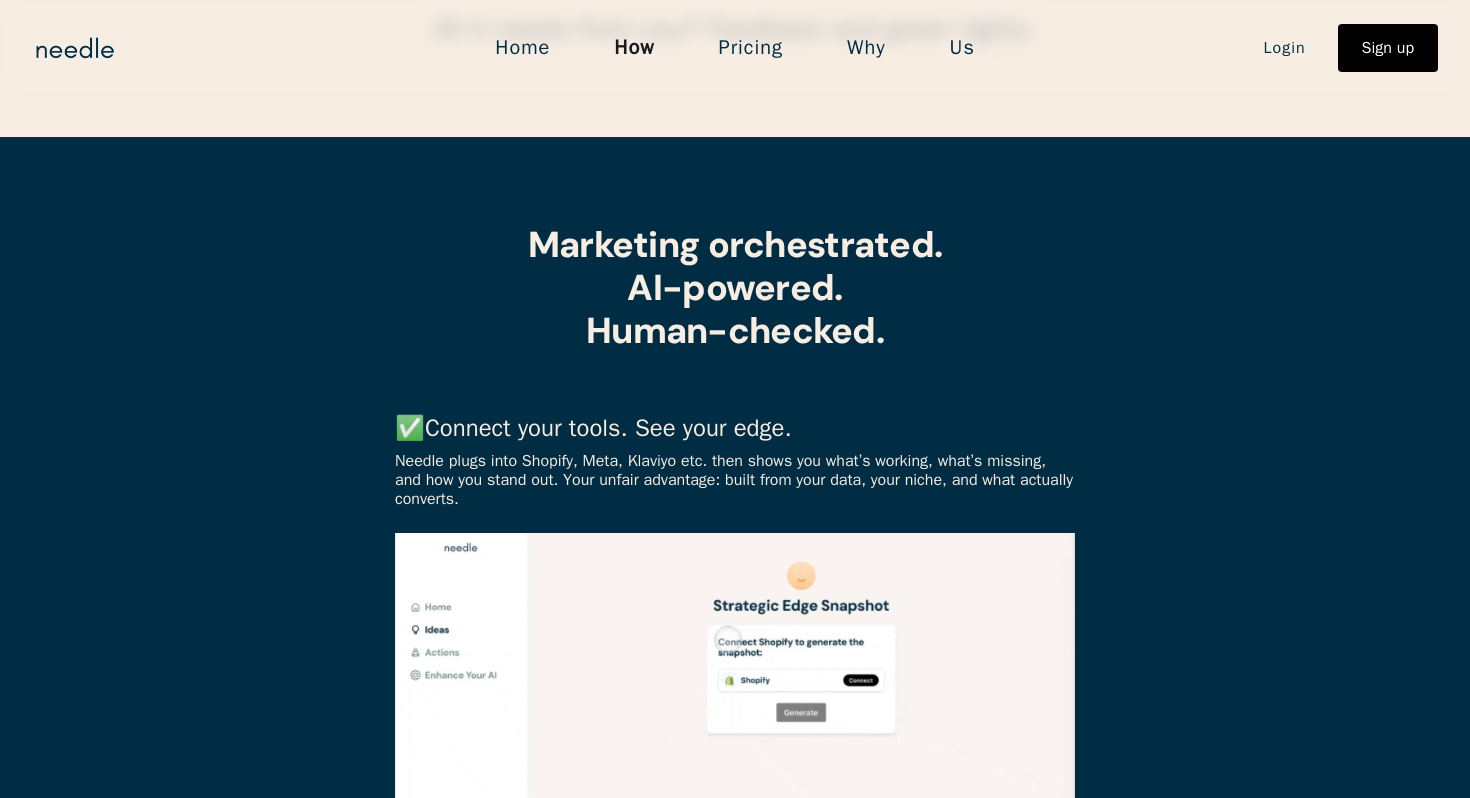 scroll, scrollTop: 397, scrollLeft: 0, axis: vertical 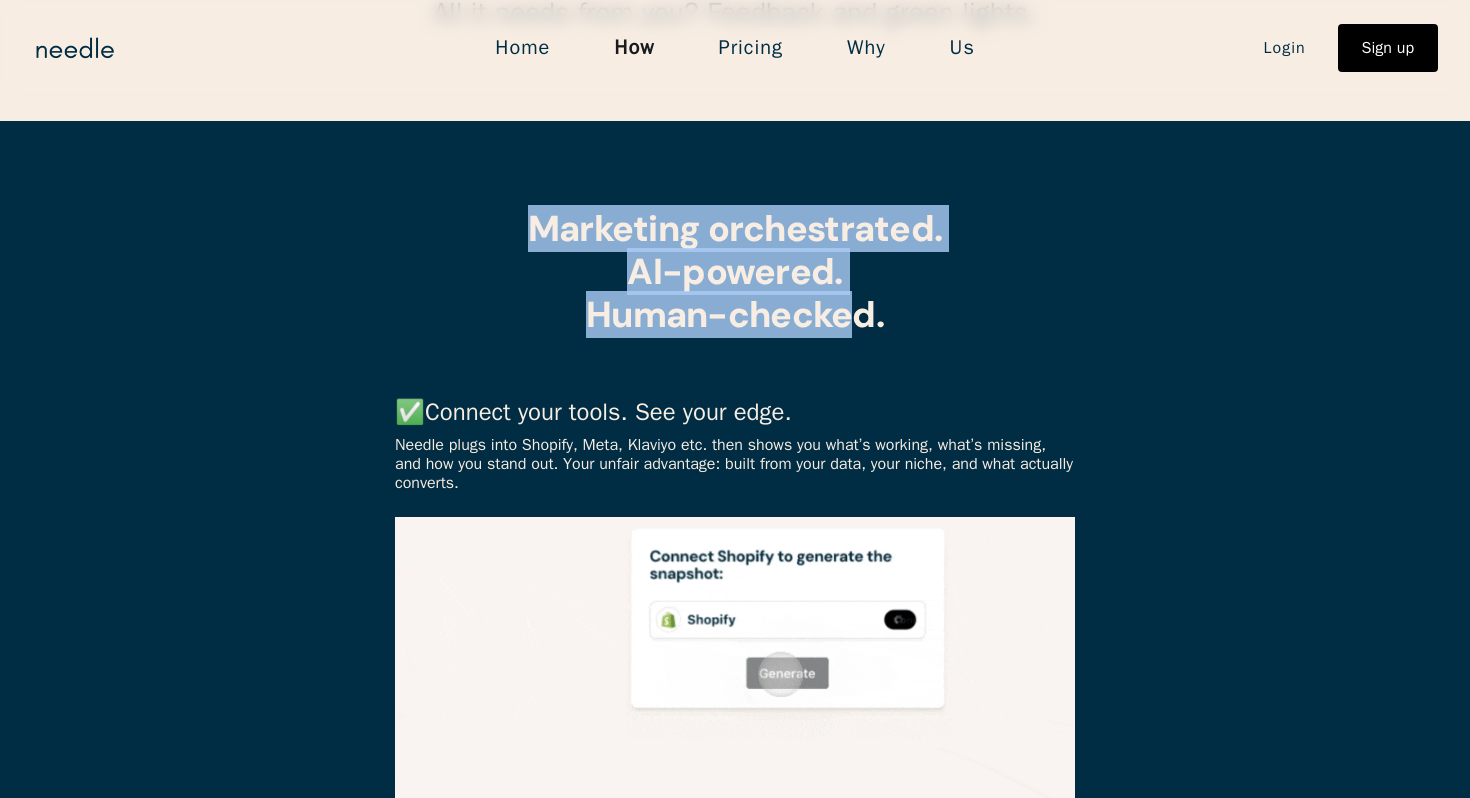 drag, startPoint x: 540, startPoint y: 226, endPoint x: 865, endPoint y: 322, distance: 338.882 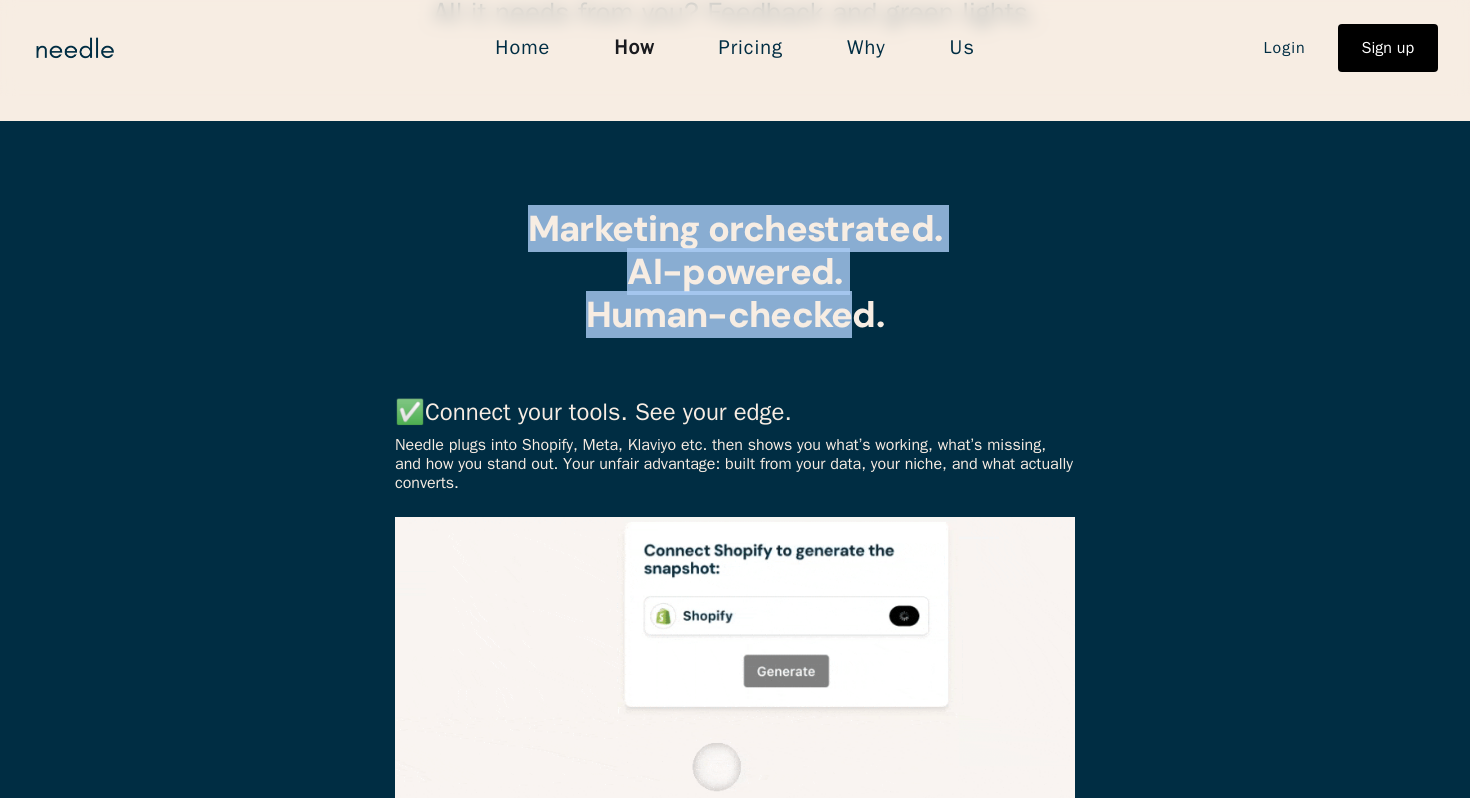 click on "Marketing orchestrated.  AI-powered.  Human-checked." at bounding box center (735, 271) 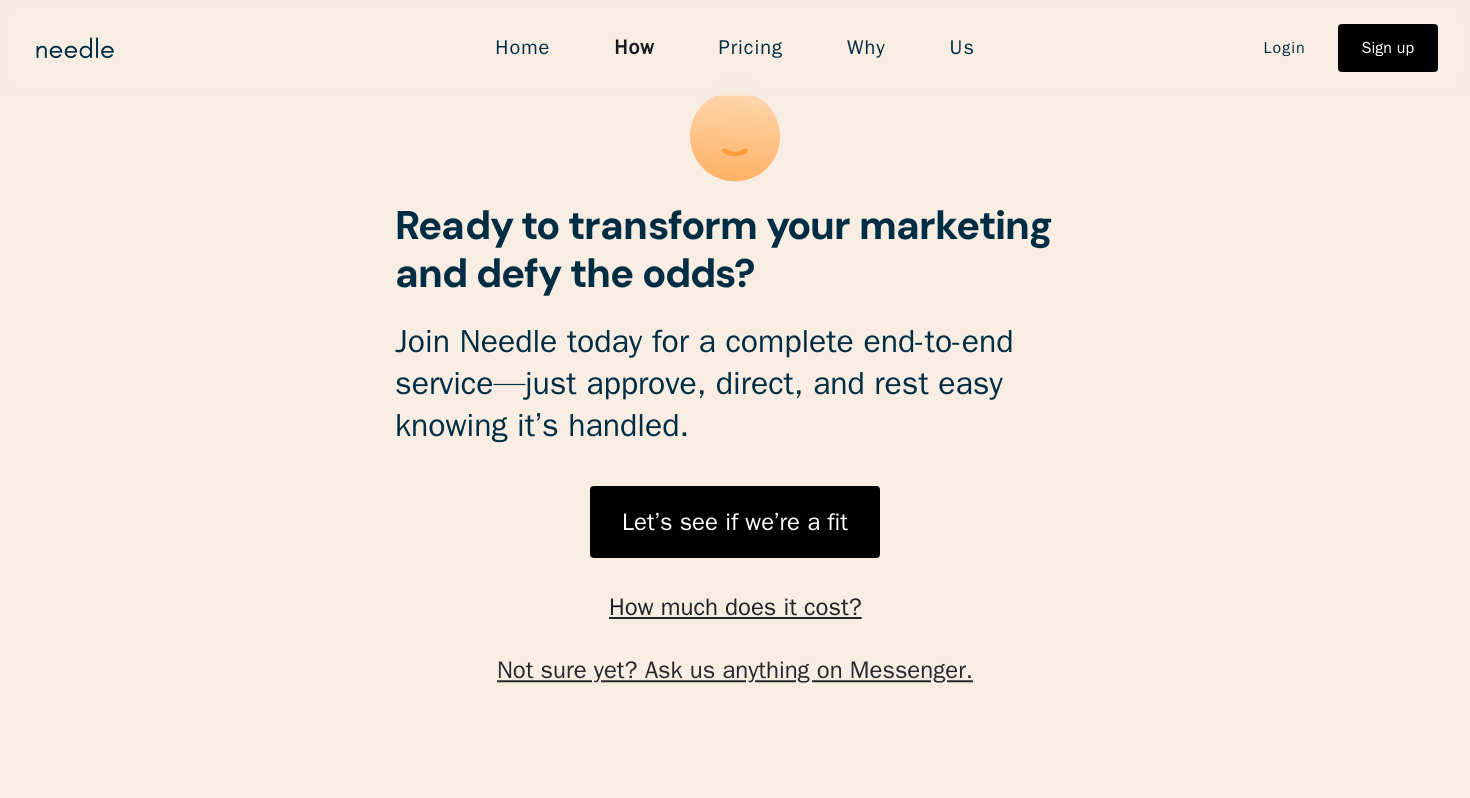 scroll, scrollTop: 5420, scrollLeft: 0, axis: vertical 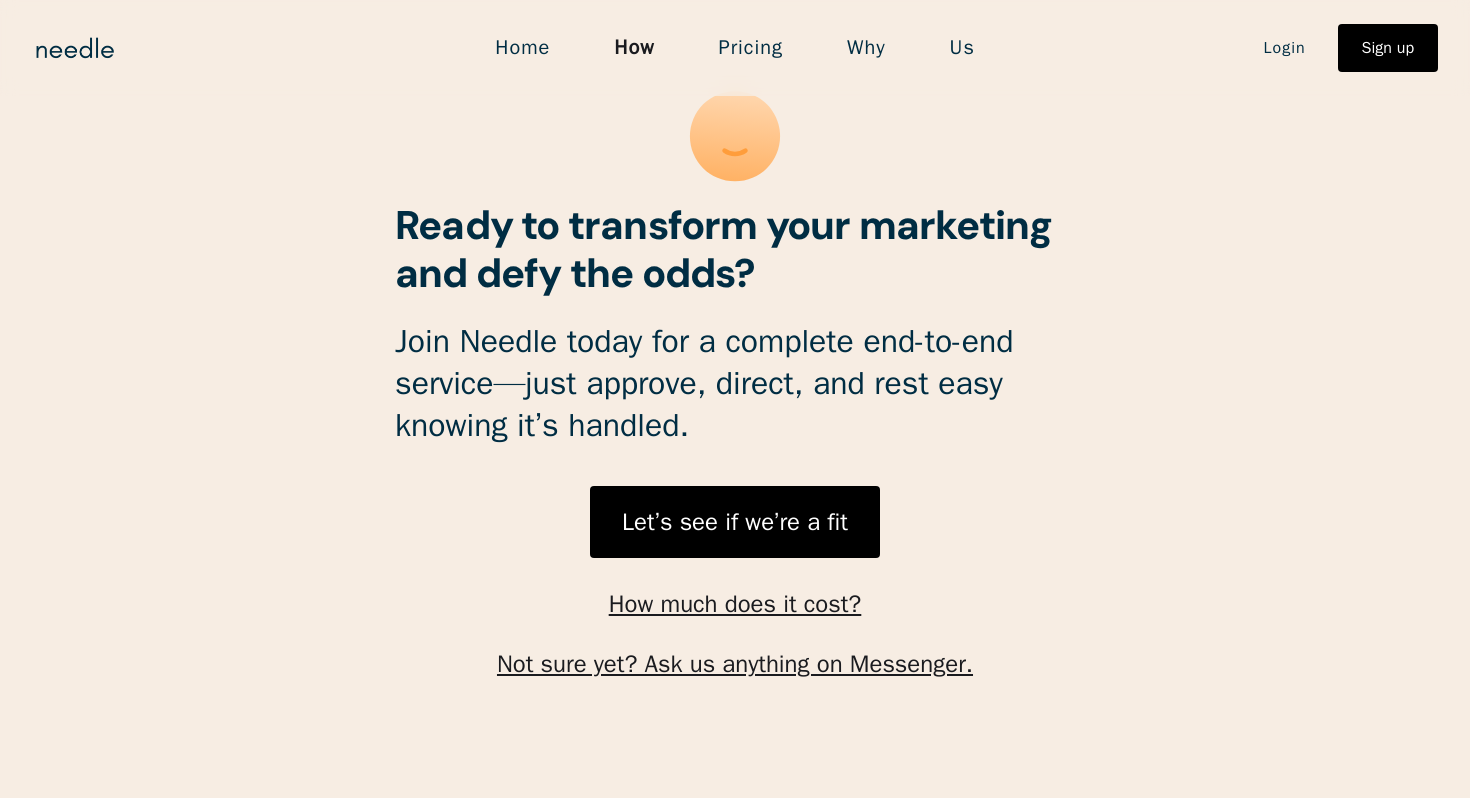 click on "Us" at bounding box center (962, 48) 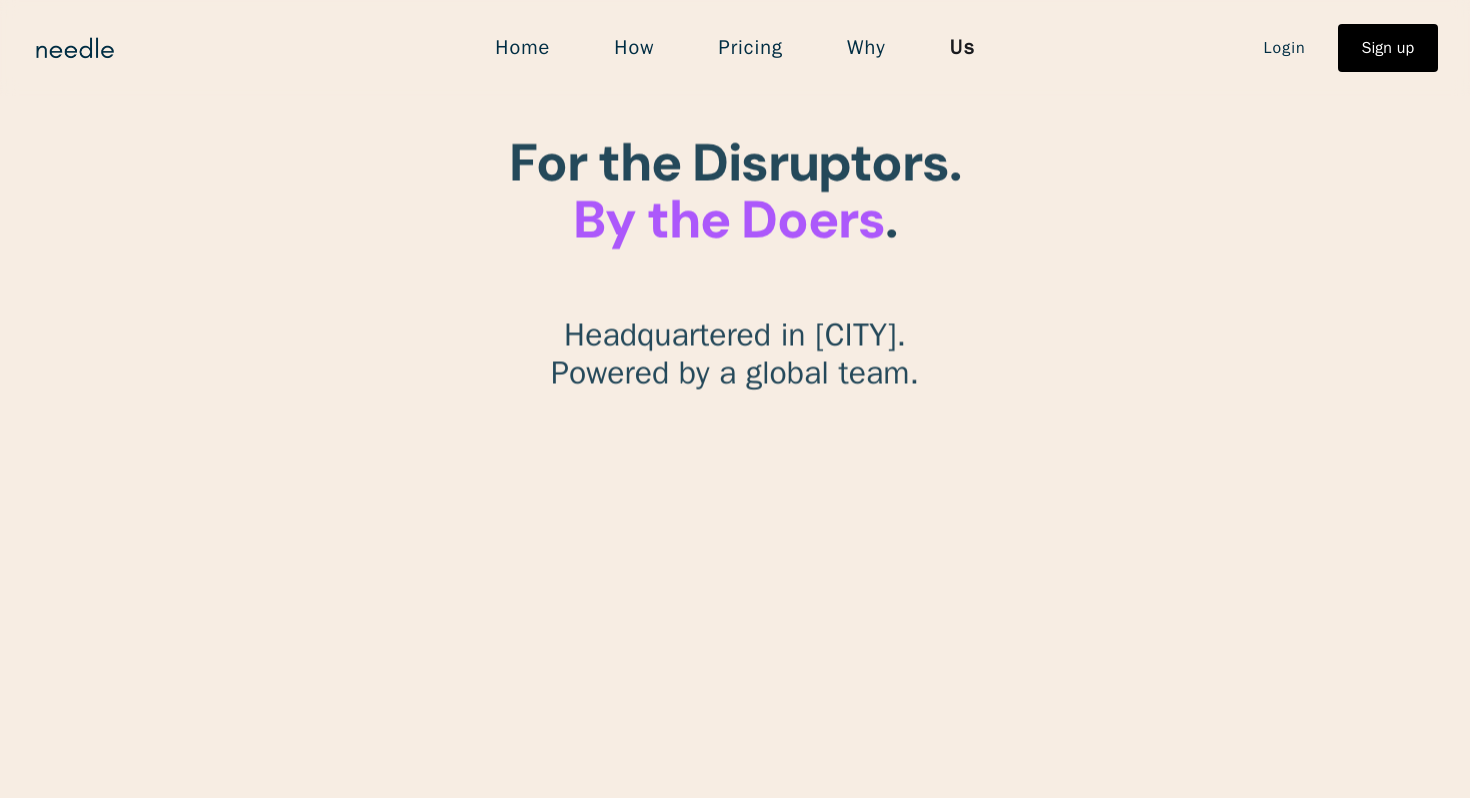 scroll, scrollTop: 0, scrollLeft: 0, axis: both 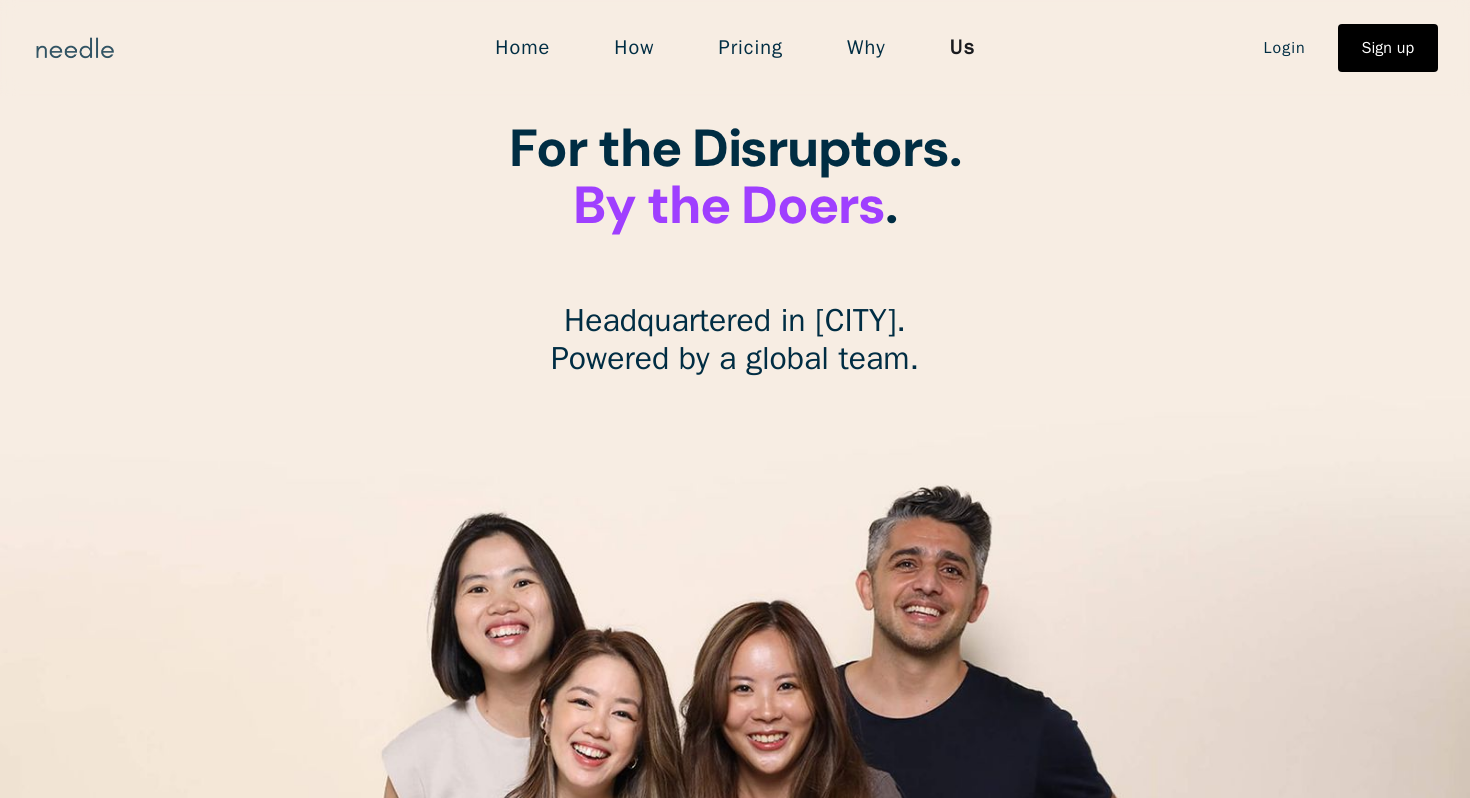 click at bounding box center (75, 48) 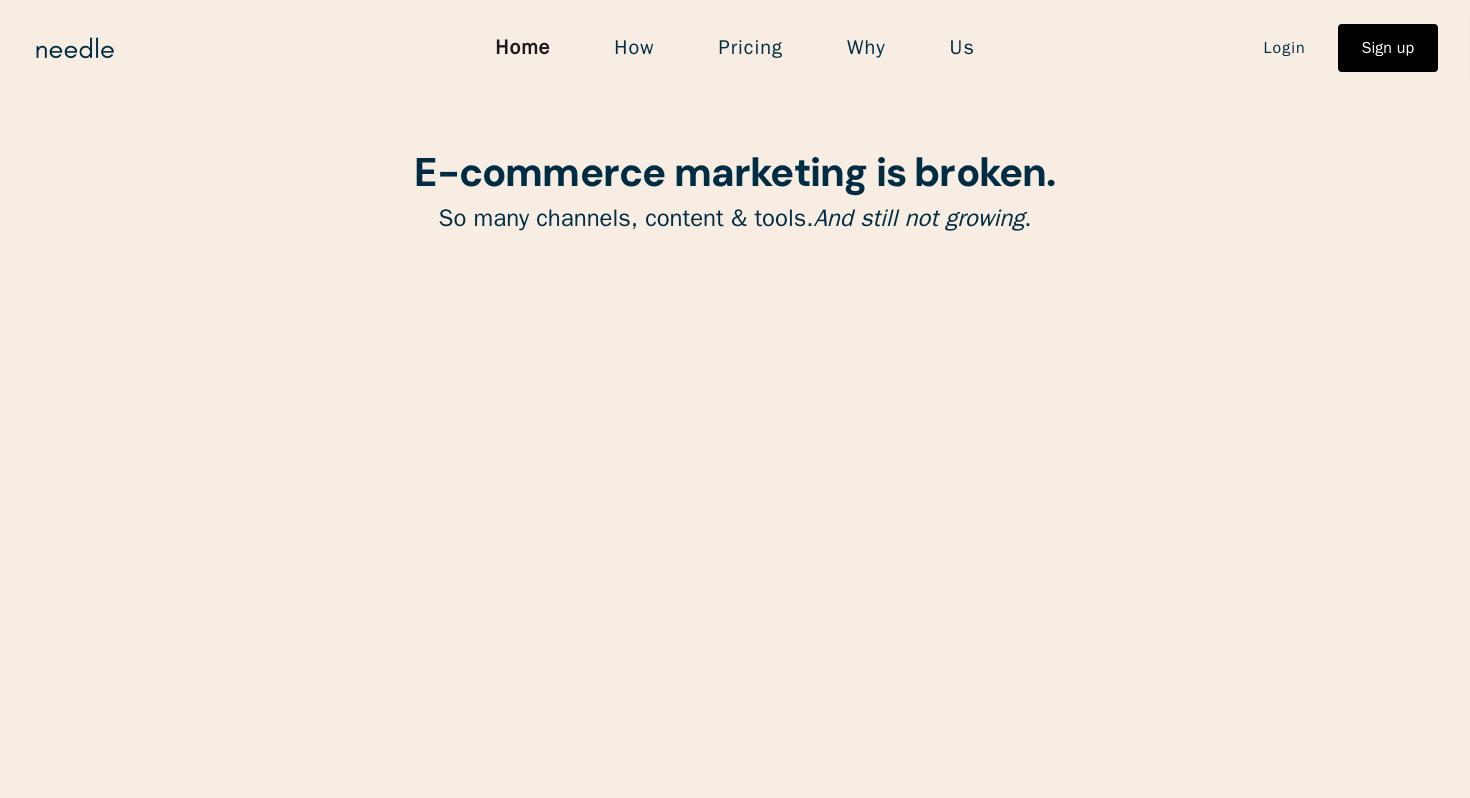 scroll, scrollTop: 0, scrollLeft: 0, axis: both 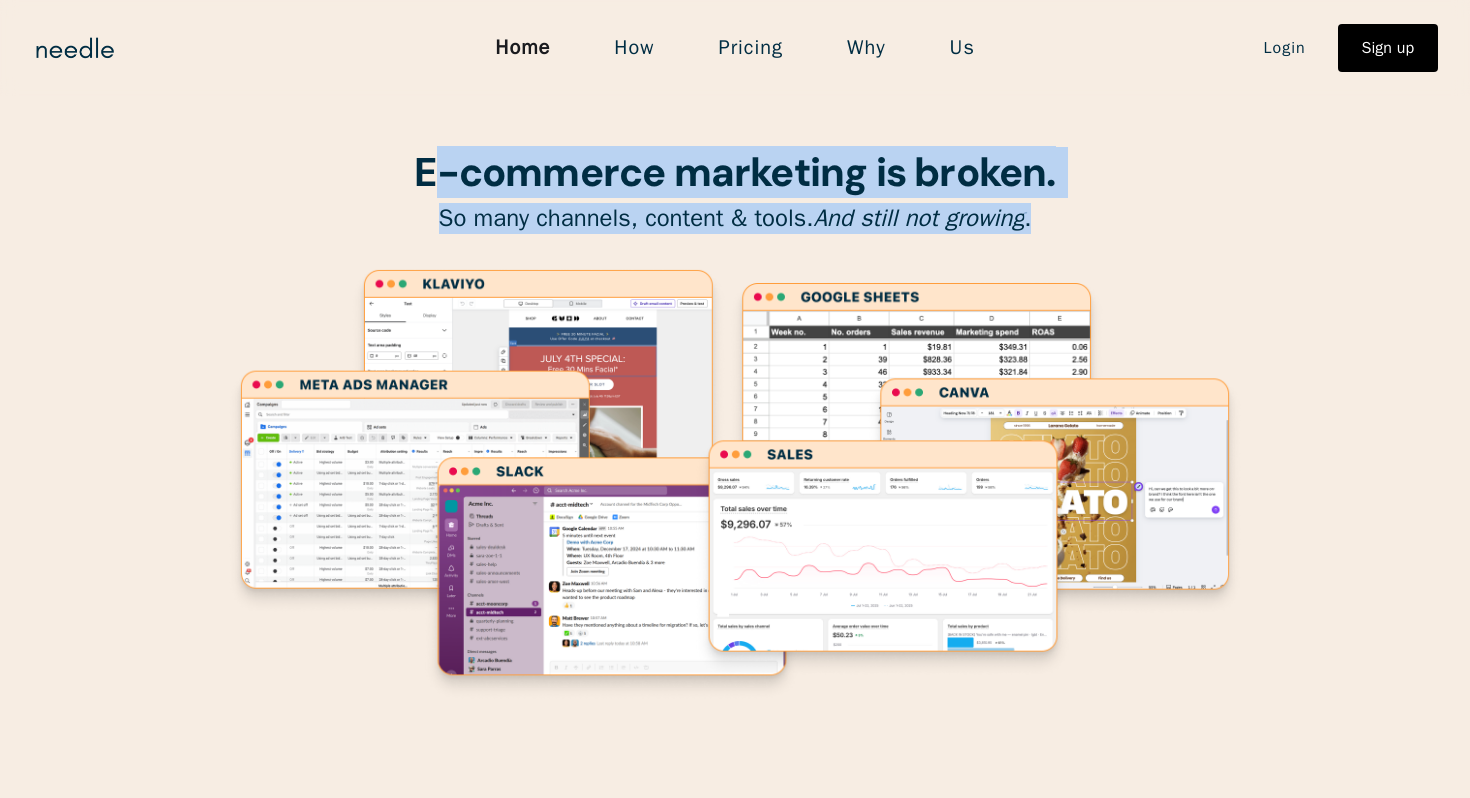 drag, startPoint x: 438, startPoint y: 181, endPoint x: 887, endPoint y: 239, distance: 452.7306 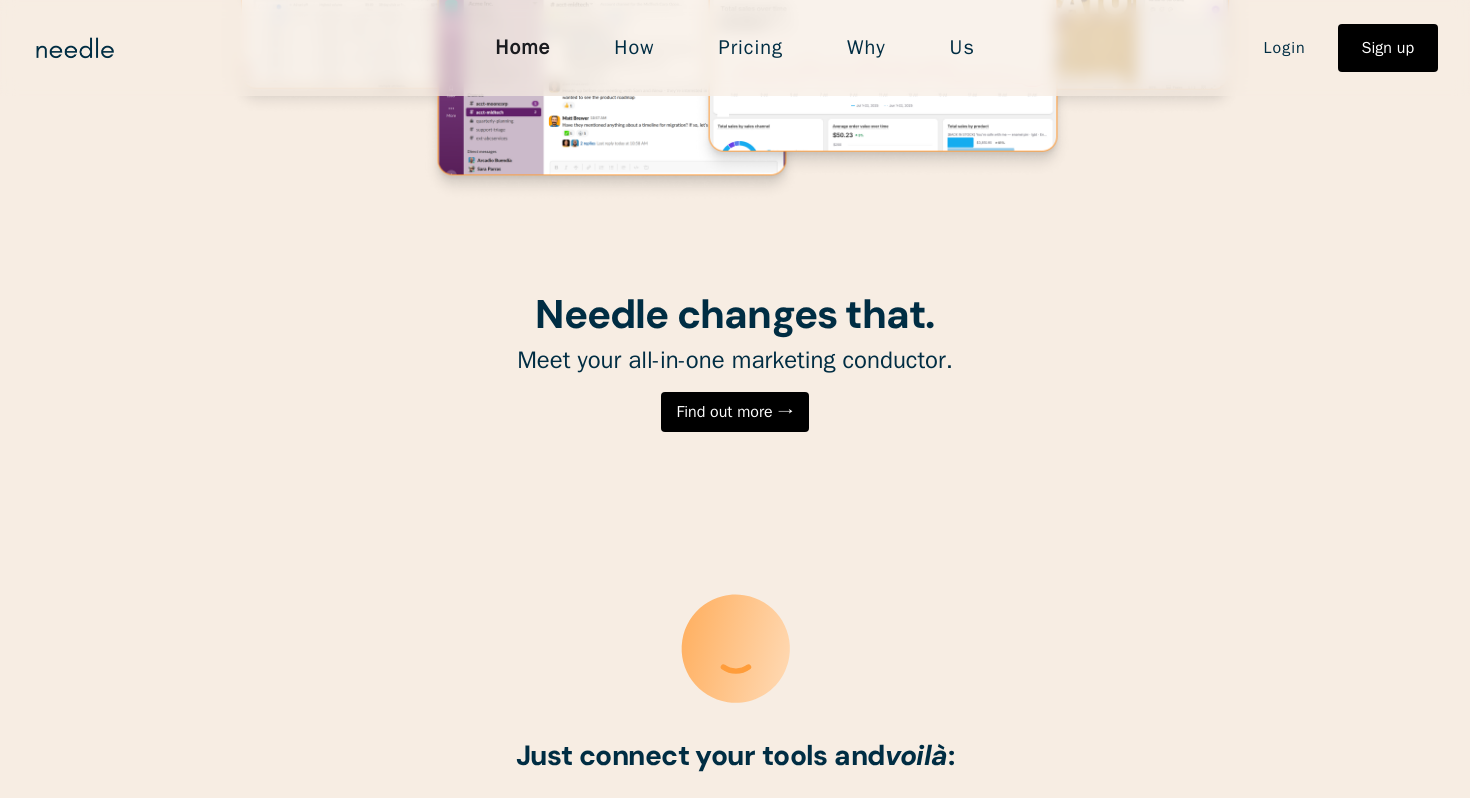 scroll, scrollTop: 602, scrollLeft: 0, axis: vertical 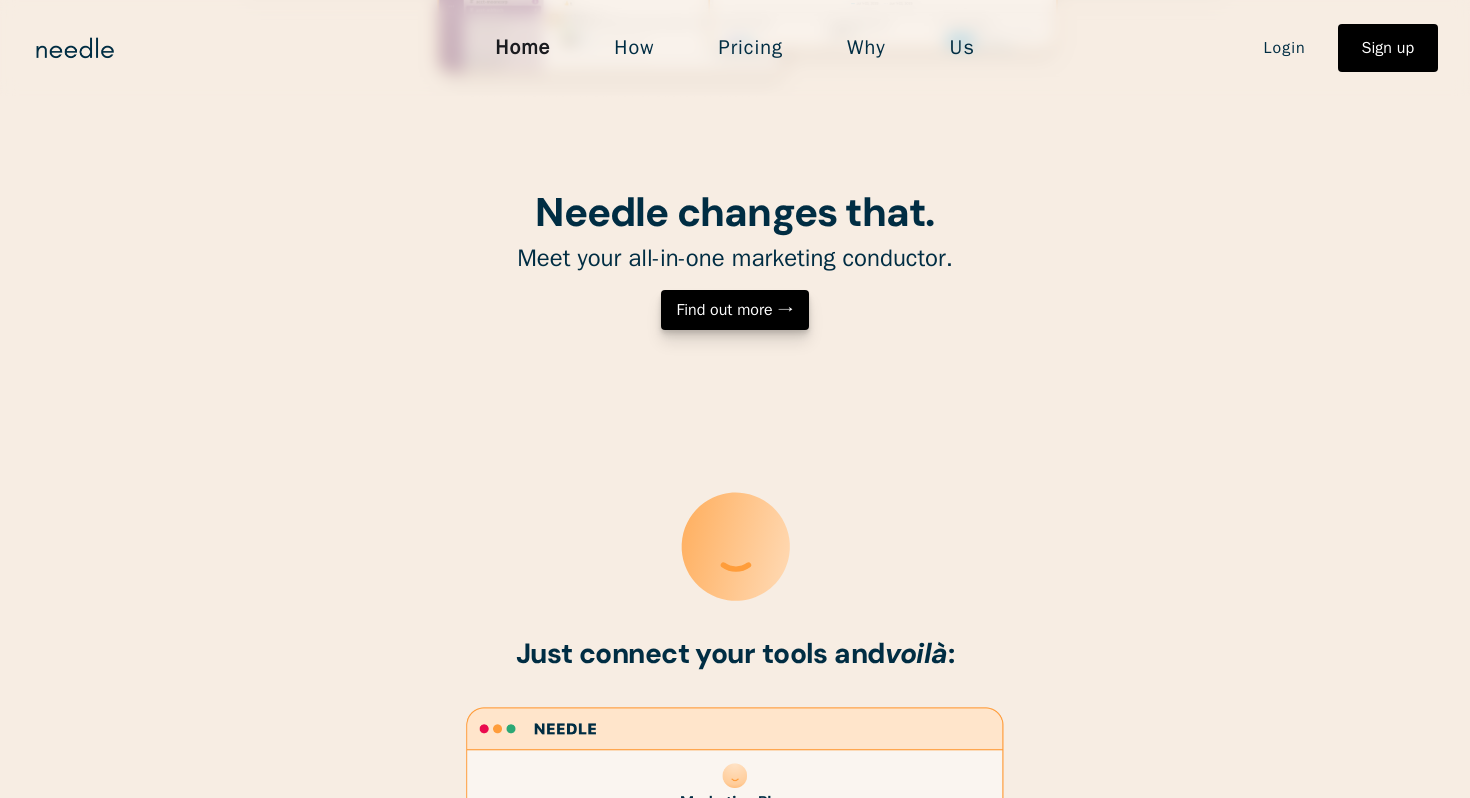 click on "Find out more →" at bounding box center (735, 310) 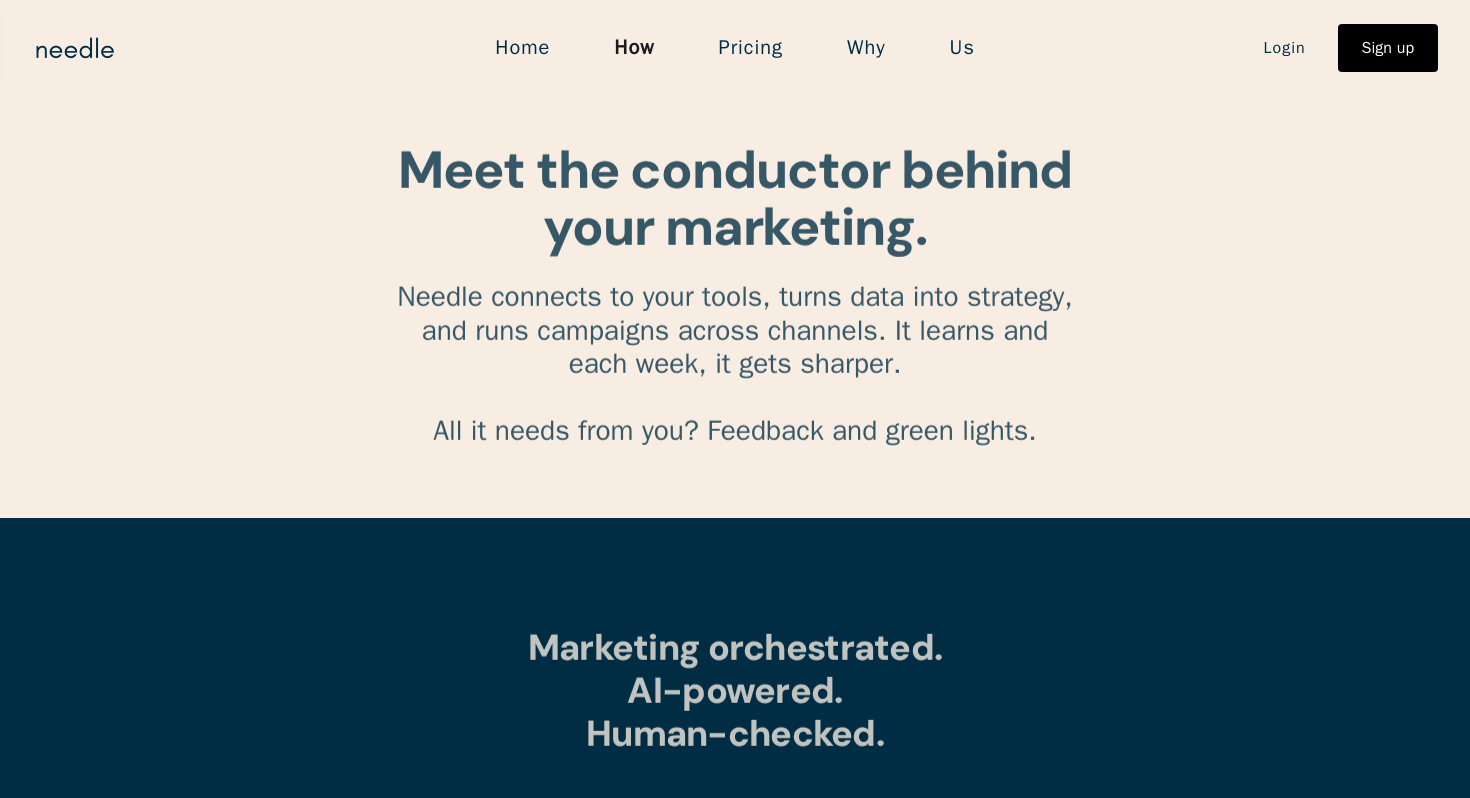 scroll, scrollTop: 0, scrollLeft: 0, axis: both 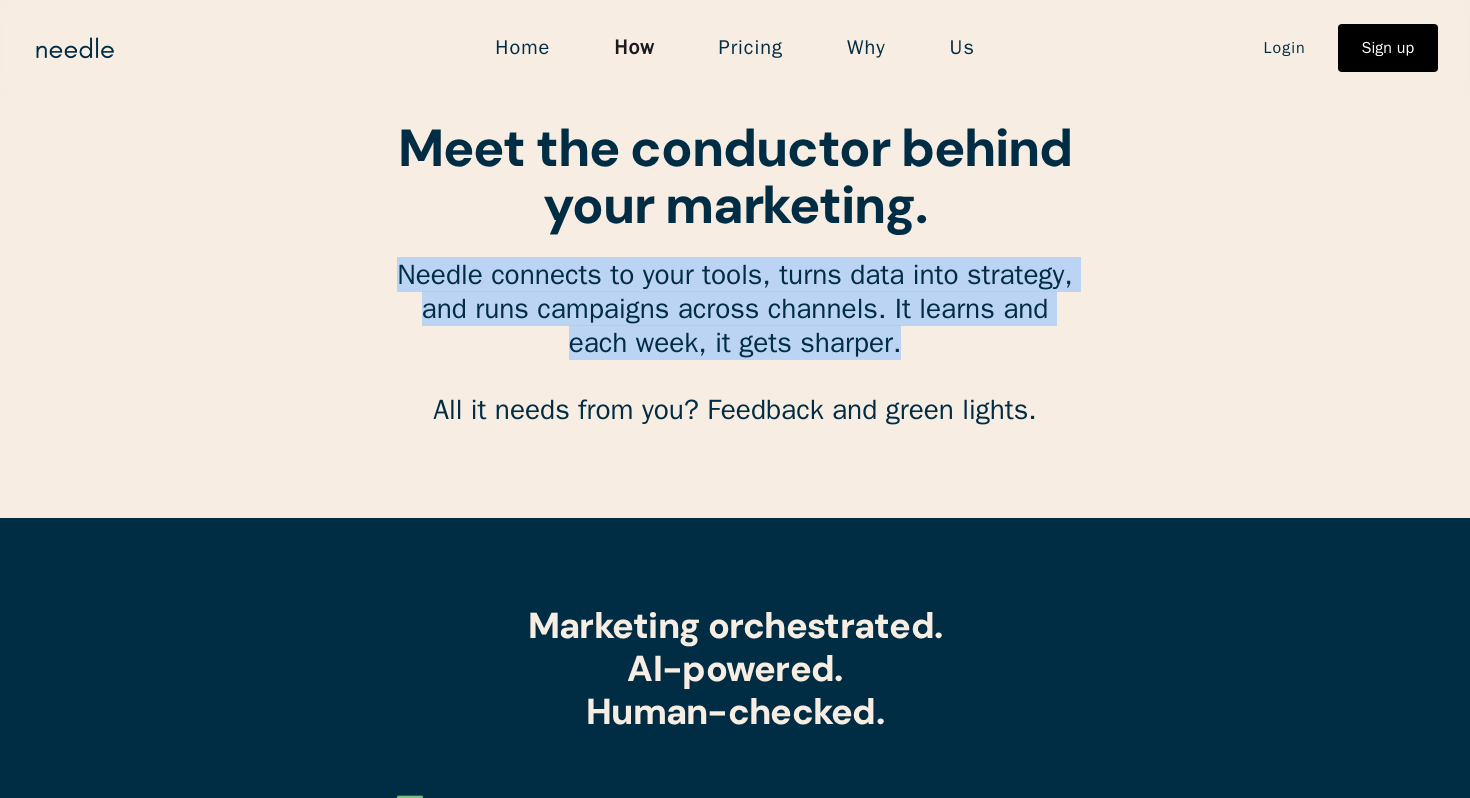 drag, startPoint x: 413, startPoint y: 271, endPoint x: 873, endPoint y: 356, distance: 467.78735 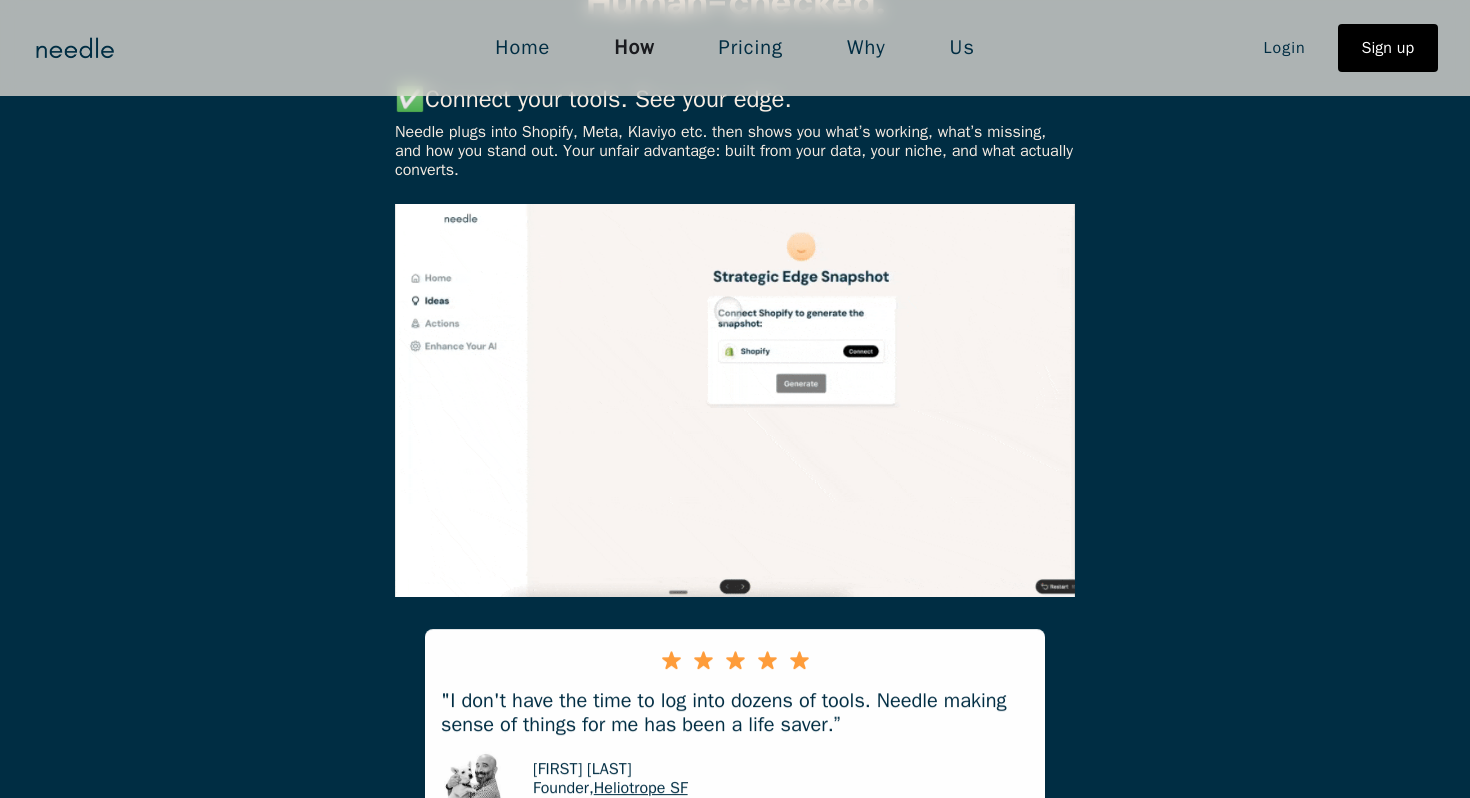 scroll, scrollTop: 449, scrollLeft: 0, axis: vertical 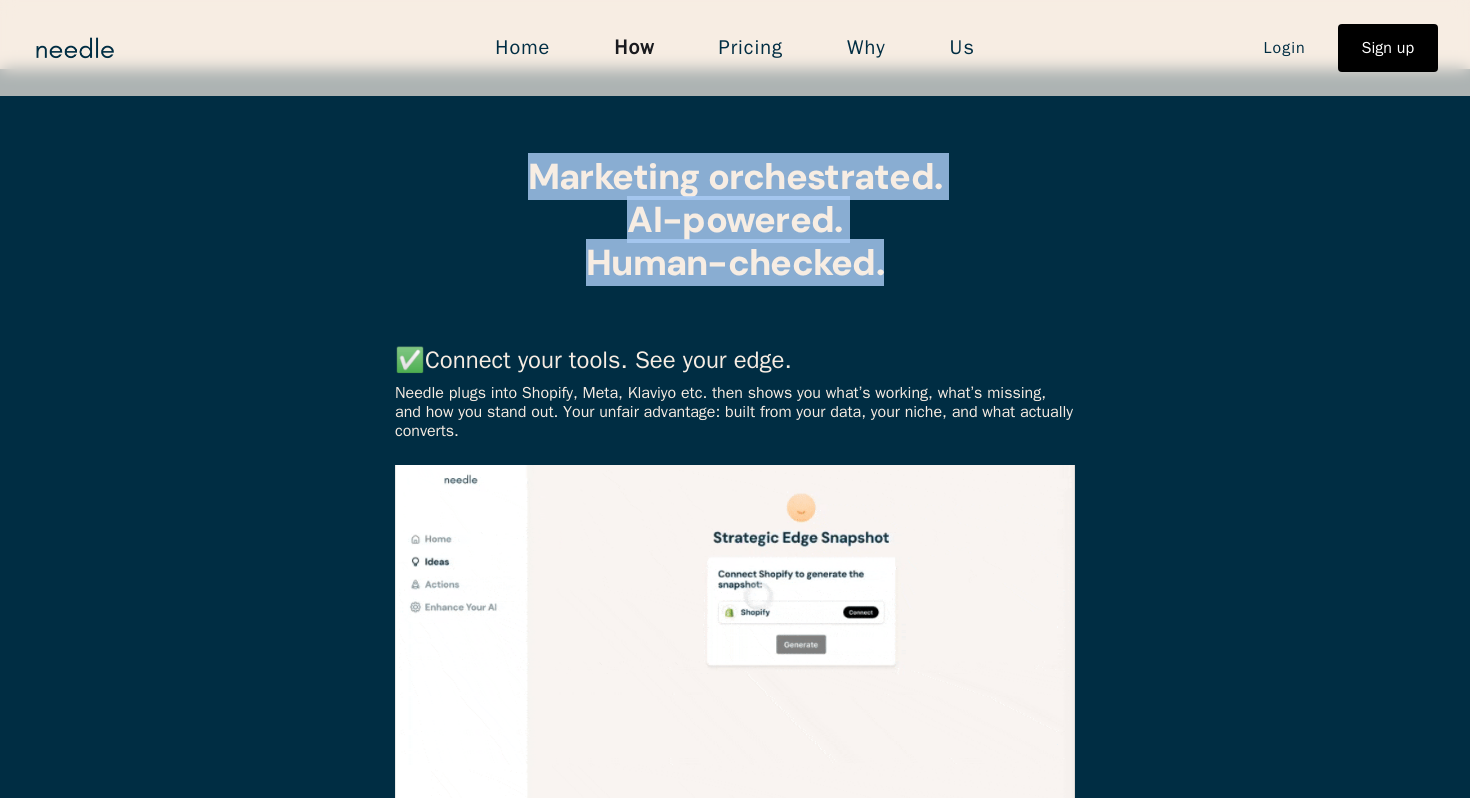 drag, startPoint x: 539, startPoint y: 170, endPoint x: 892, endPoint y: 256, distance: 363.32492 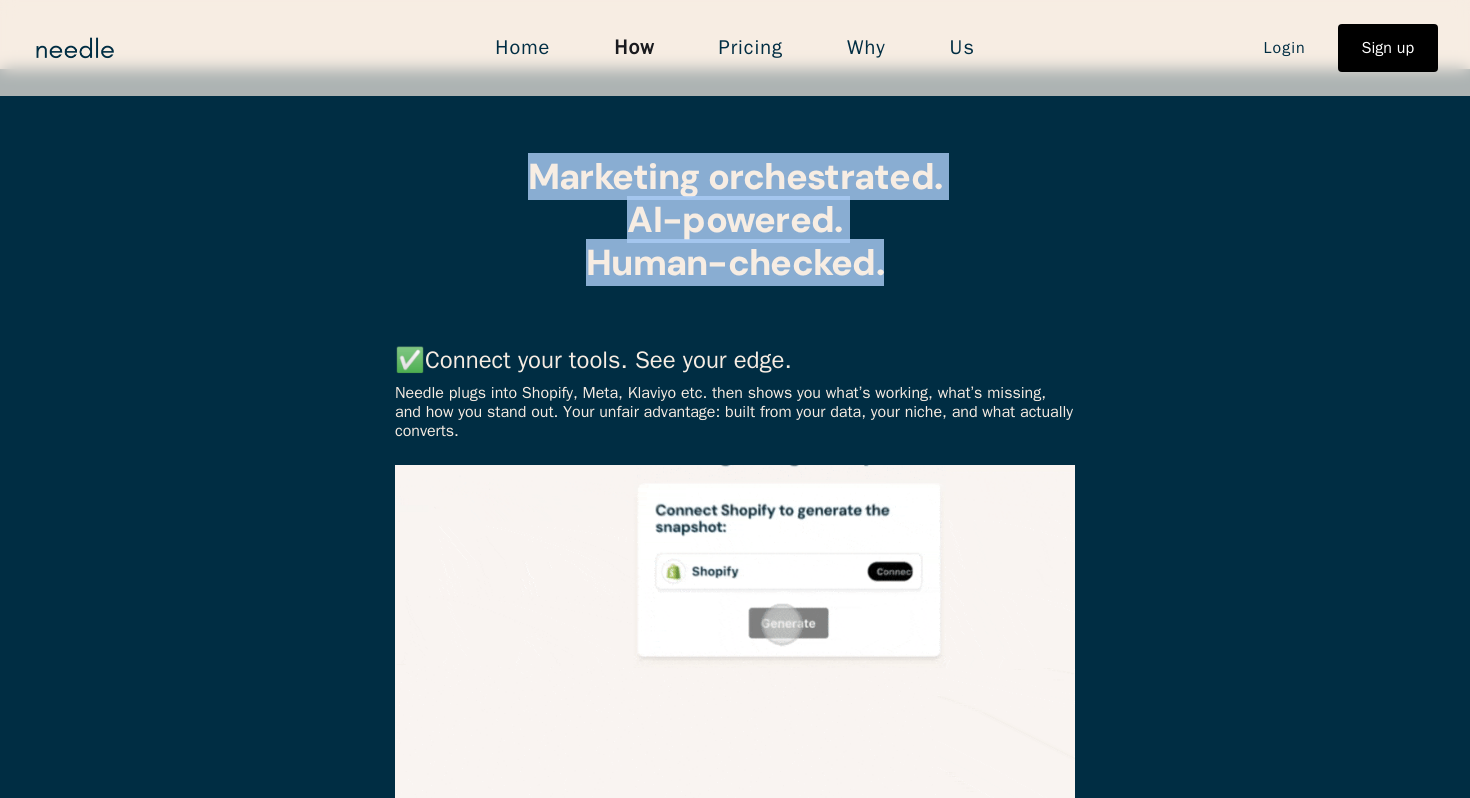 click on "Marketing orchestrated.  AI-powered.  Human-checked." at bounding box center [735, 220] 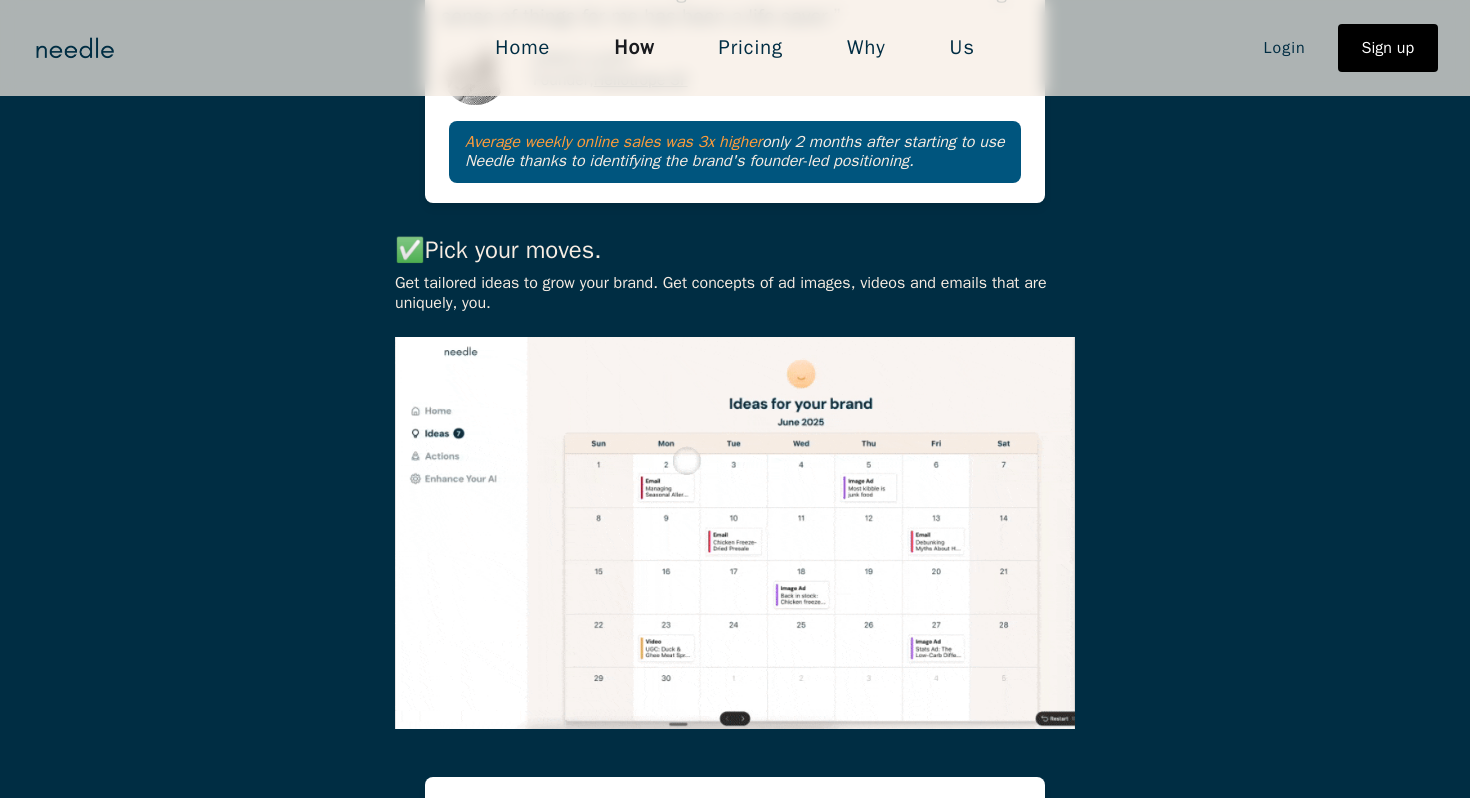 scroll, scrollTop: 0, scrollLeft: 0, axis: both 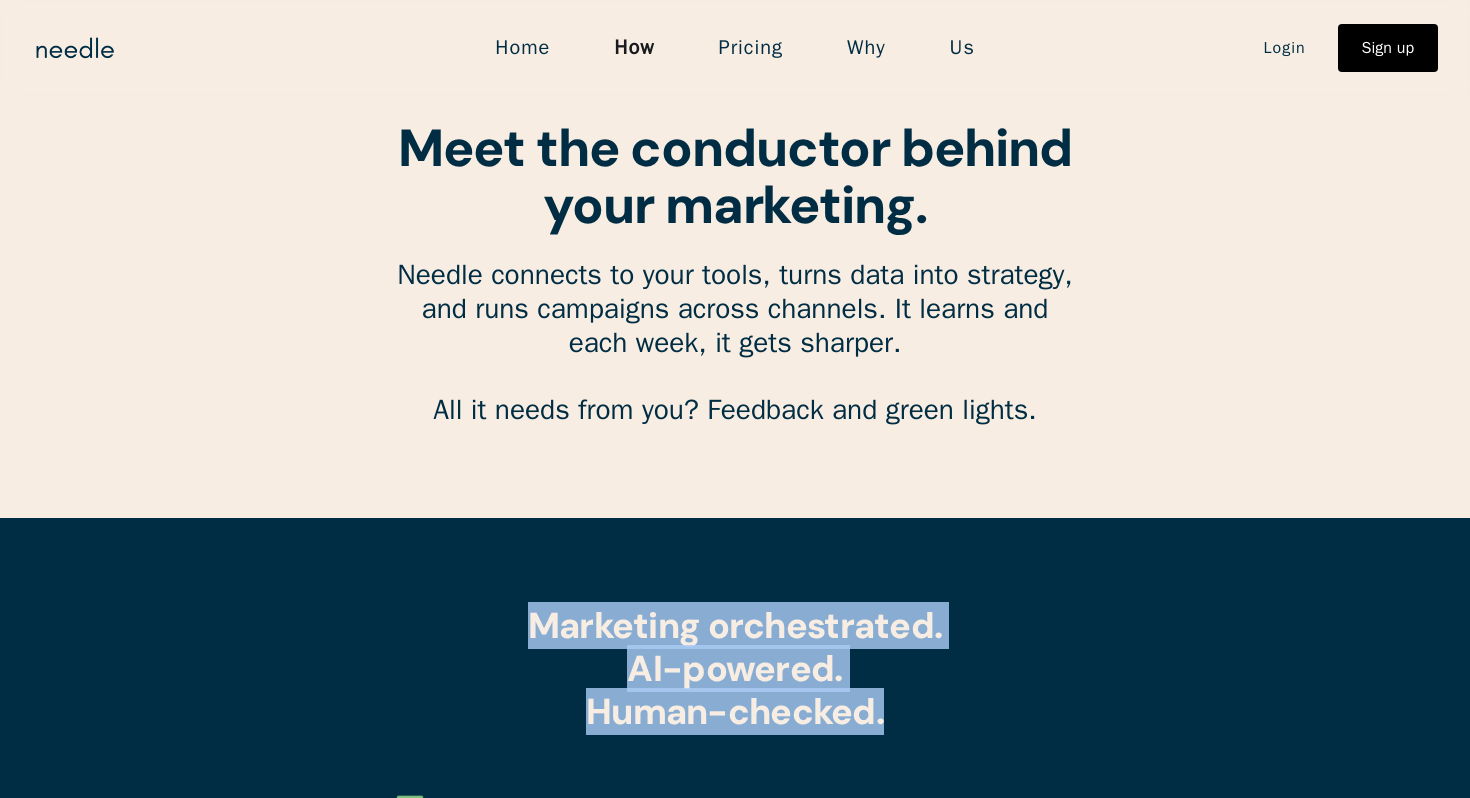 click on "Home" at bounding box center (522, 48) 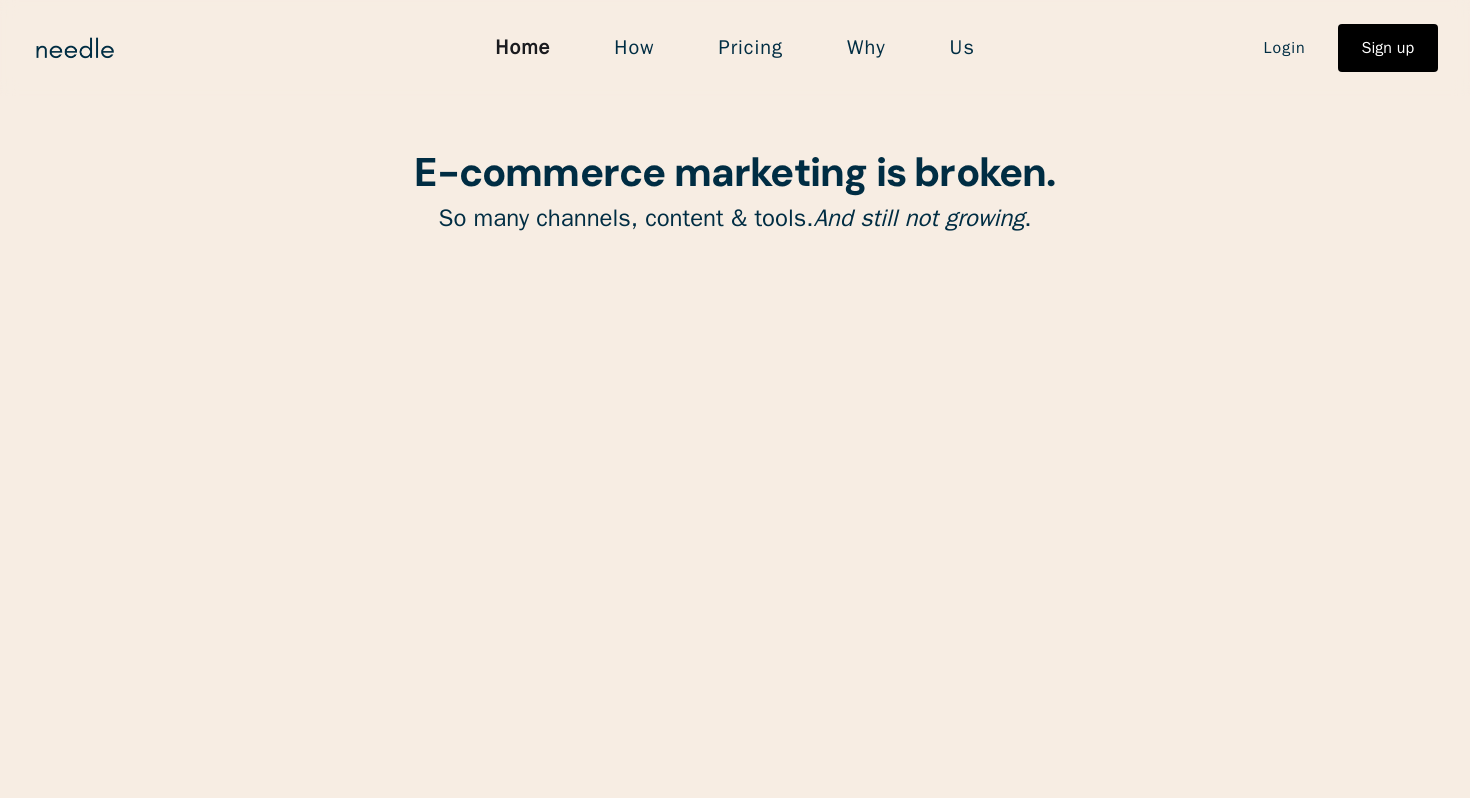 scroll, scrollTop: 0, scrollLeft: 0, axis: both 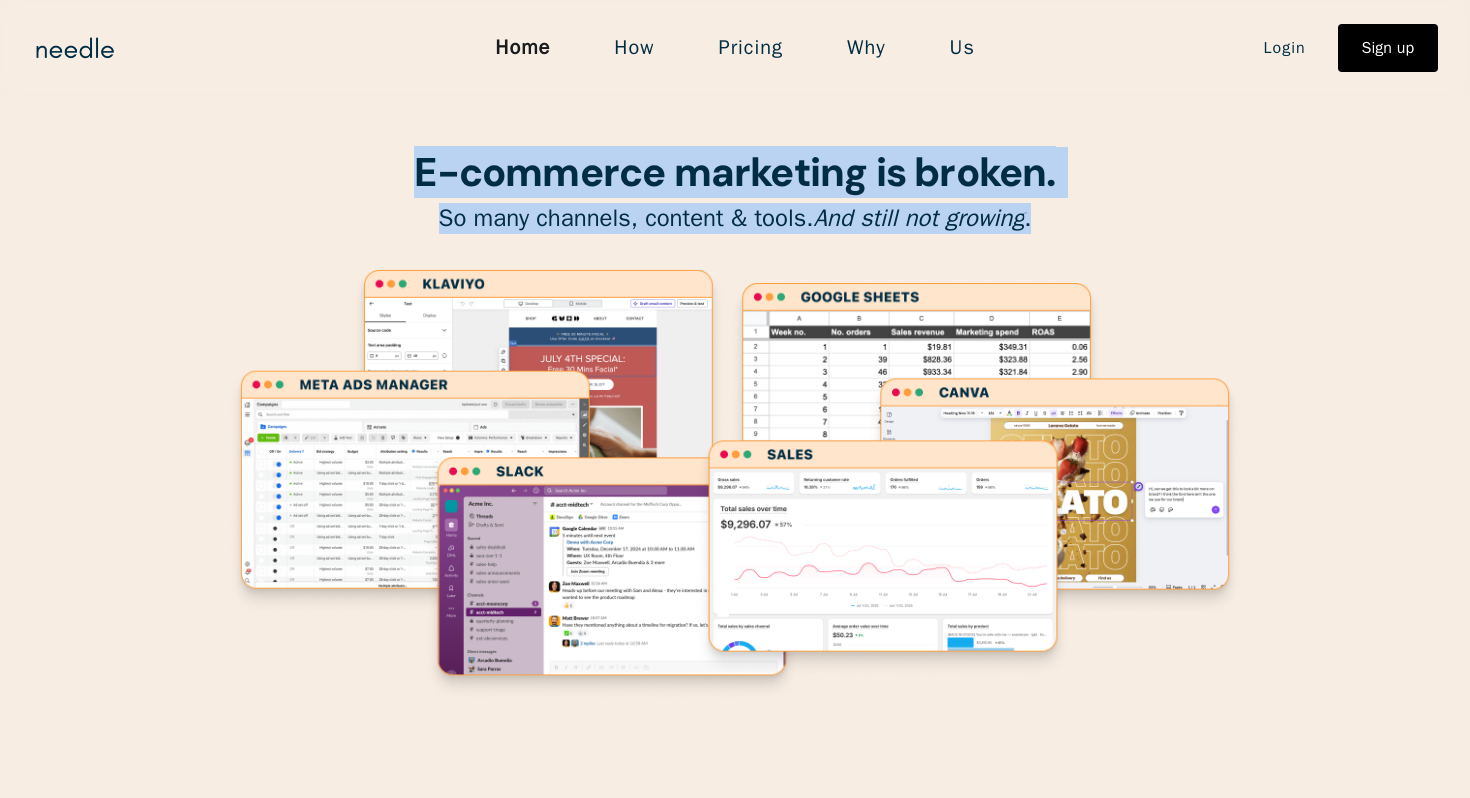 drag, startPoint x: 412, startPoint y: 158, endPoint x: 1083, endPoint y: 235, distance: 675.40356 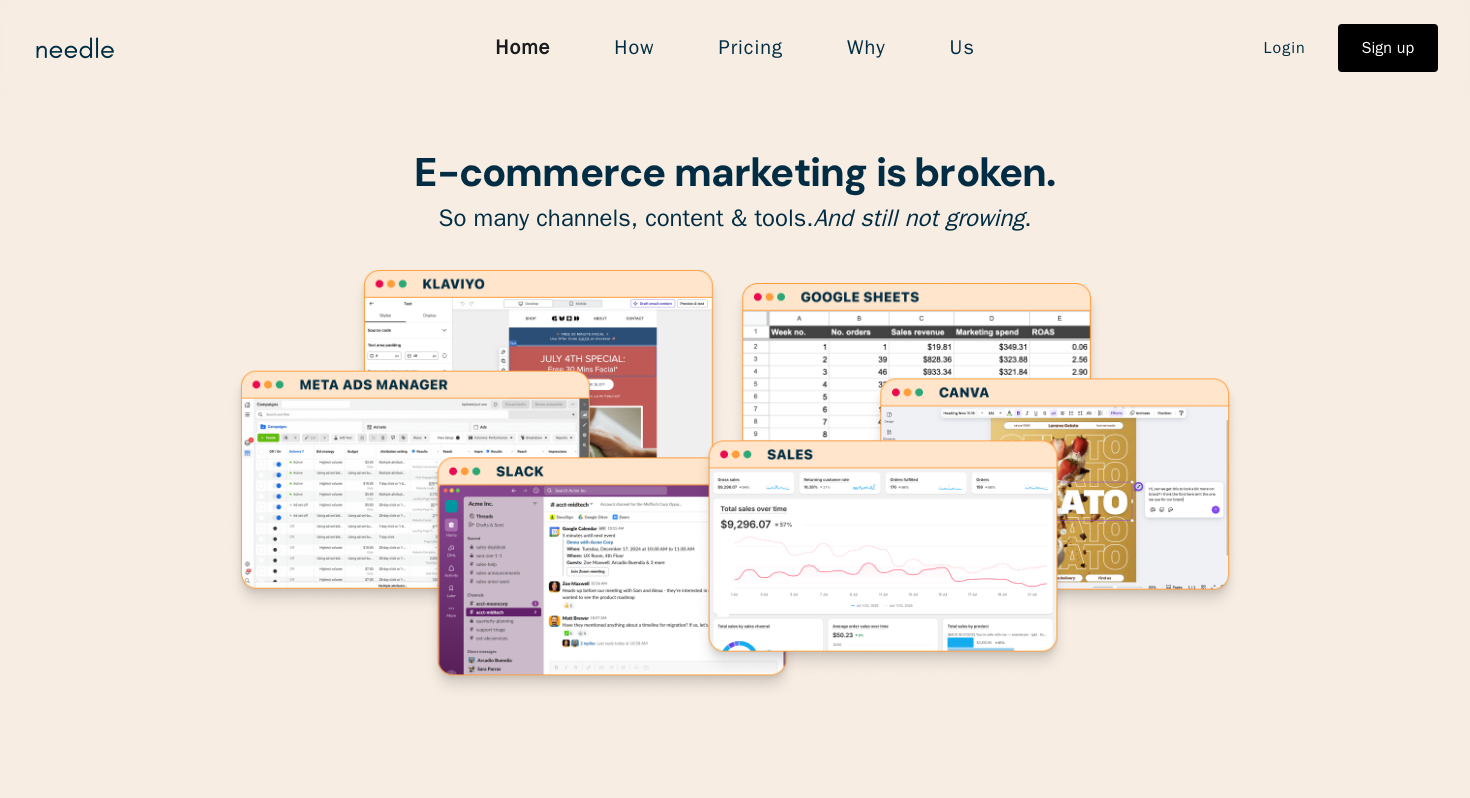 click 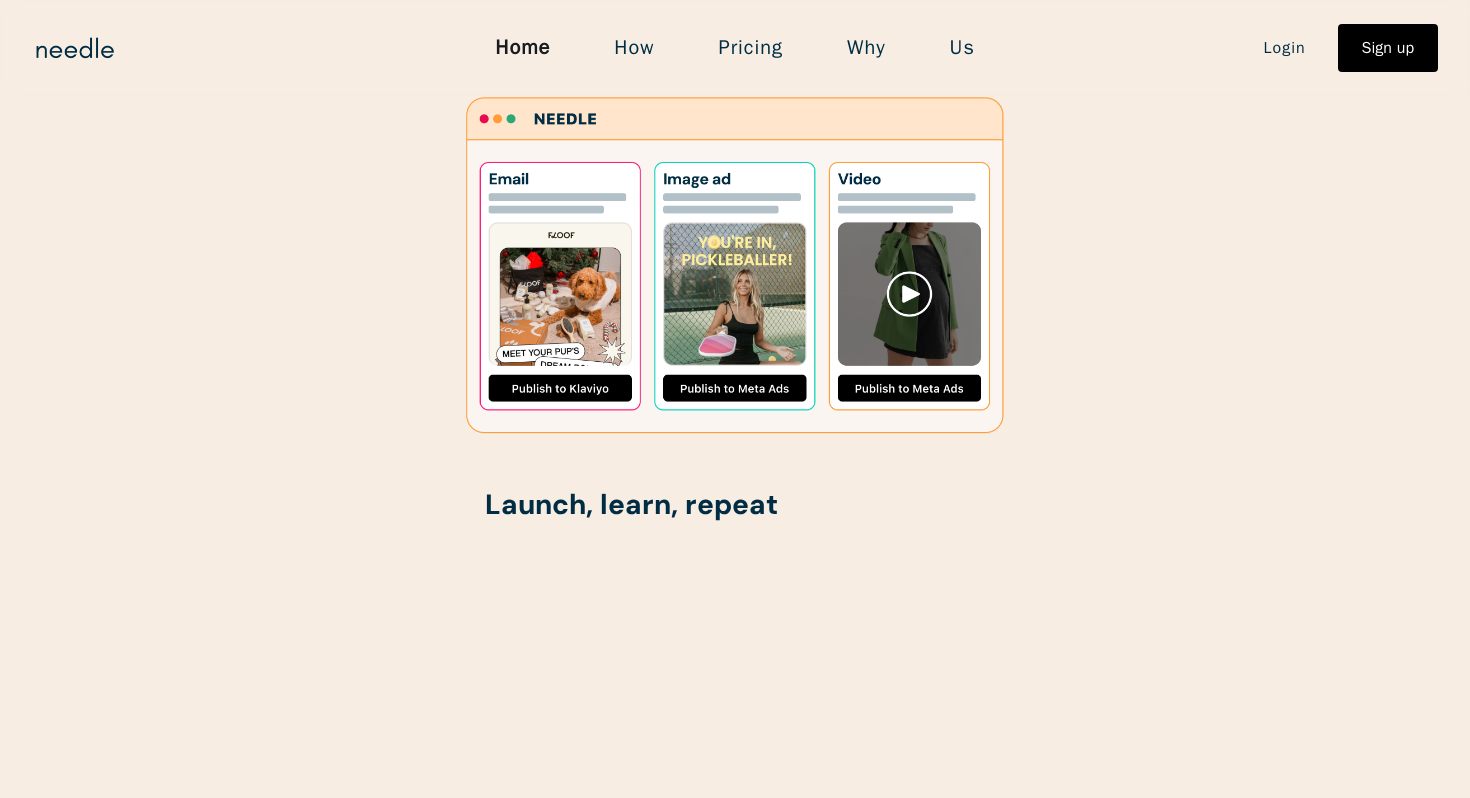 scroll, scrollTop: 2293, scrollLeft: 0, axis: vertical 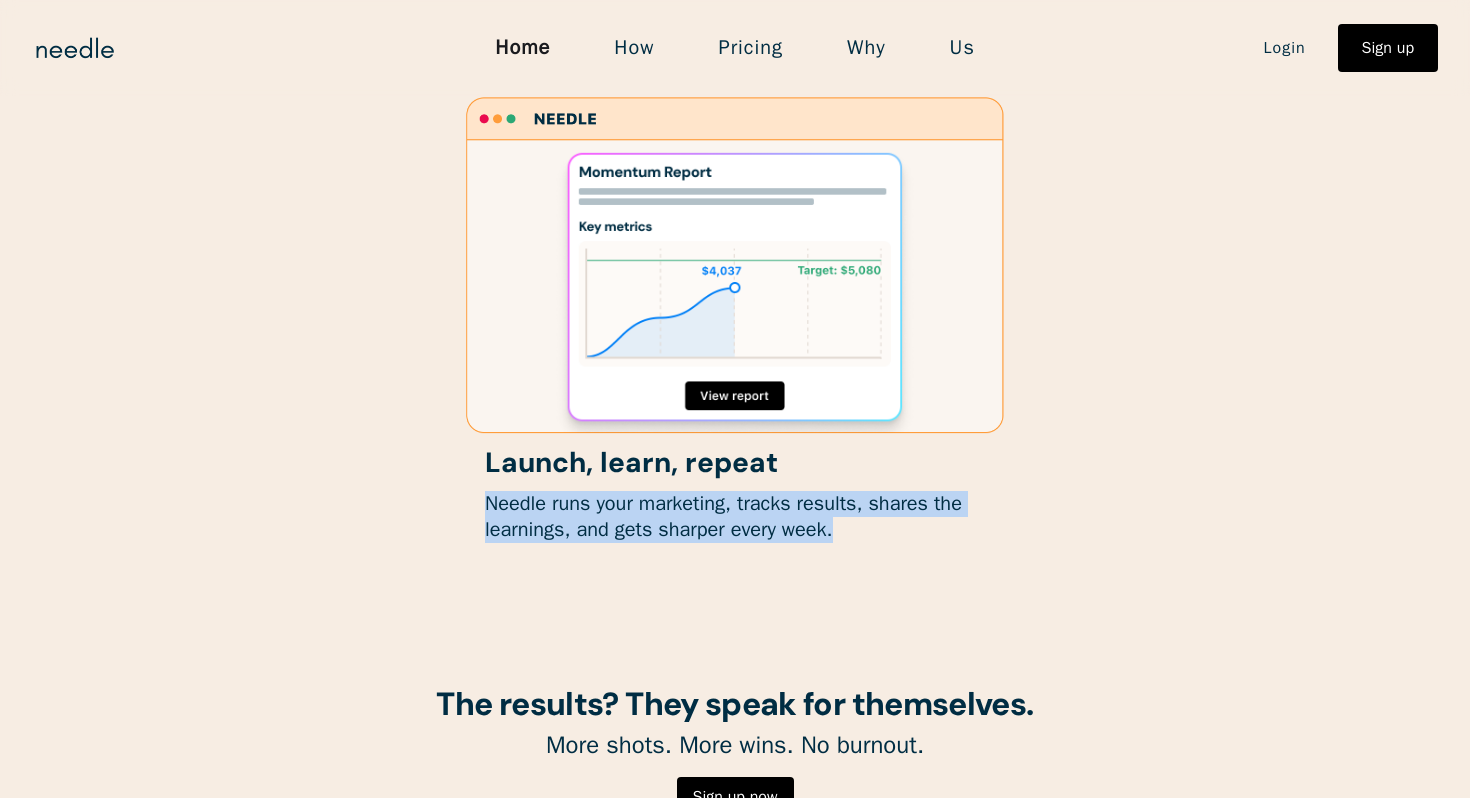 drag, startPoint x: 474, startPoint y: 502, endPoint x: 813, endPoint y: 569, distance: 345.55753 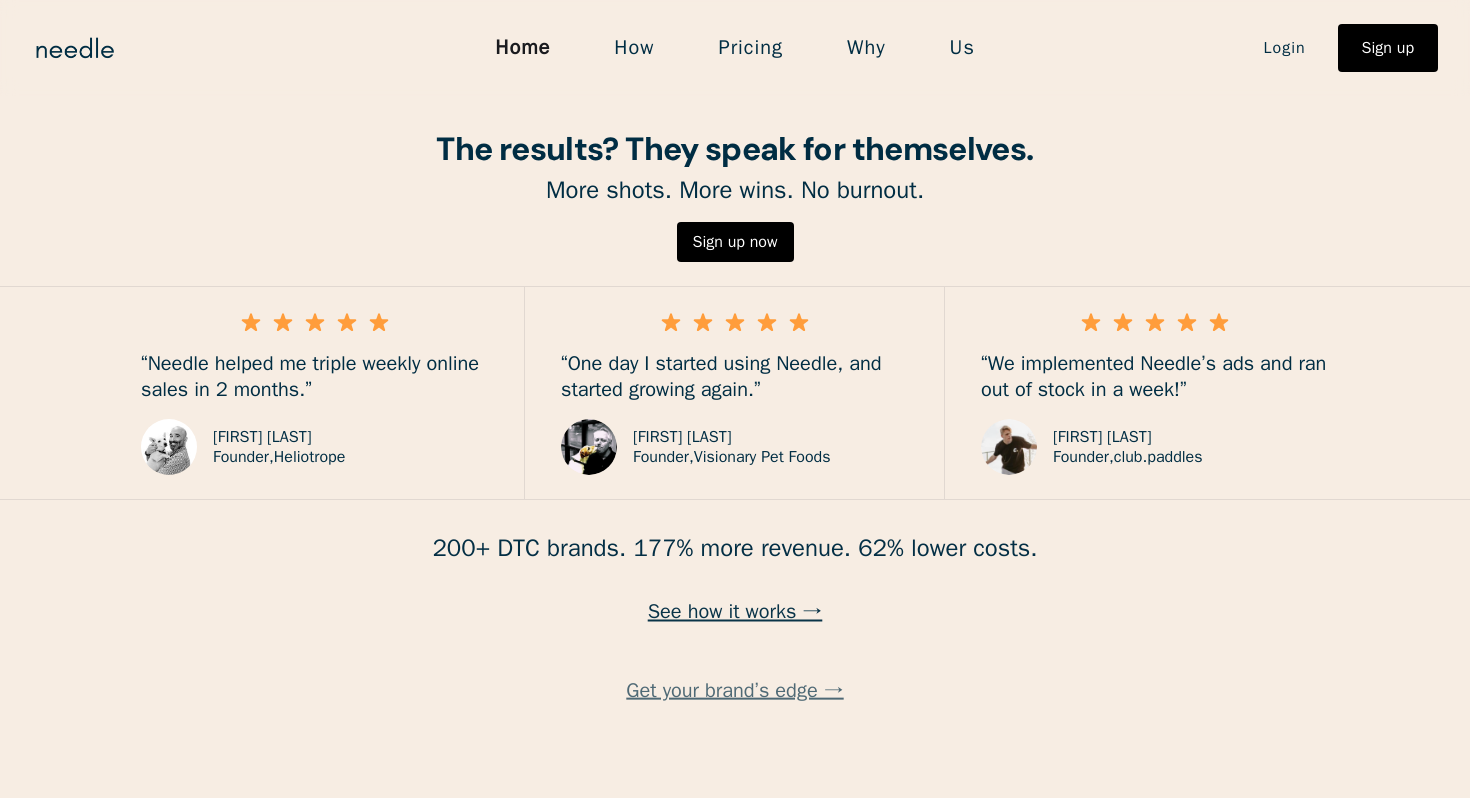 scroll, scrollTop: 2868, scrollLeft: 0, axis: vertical 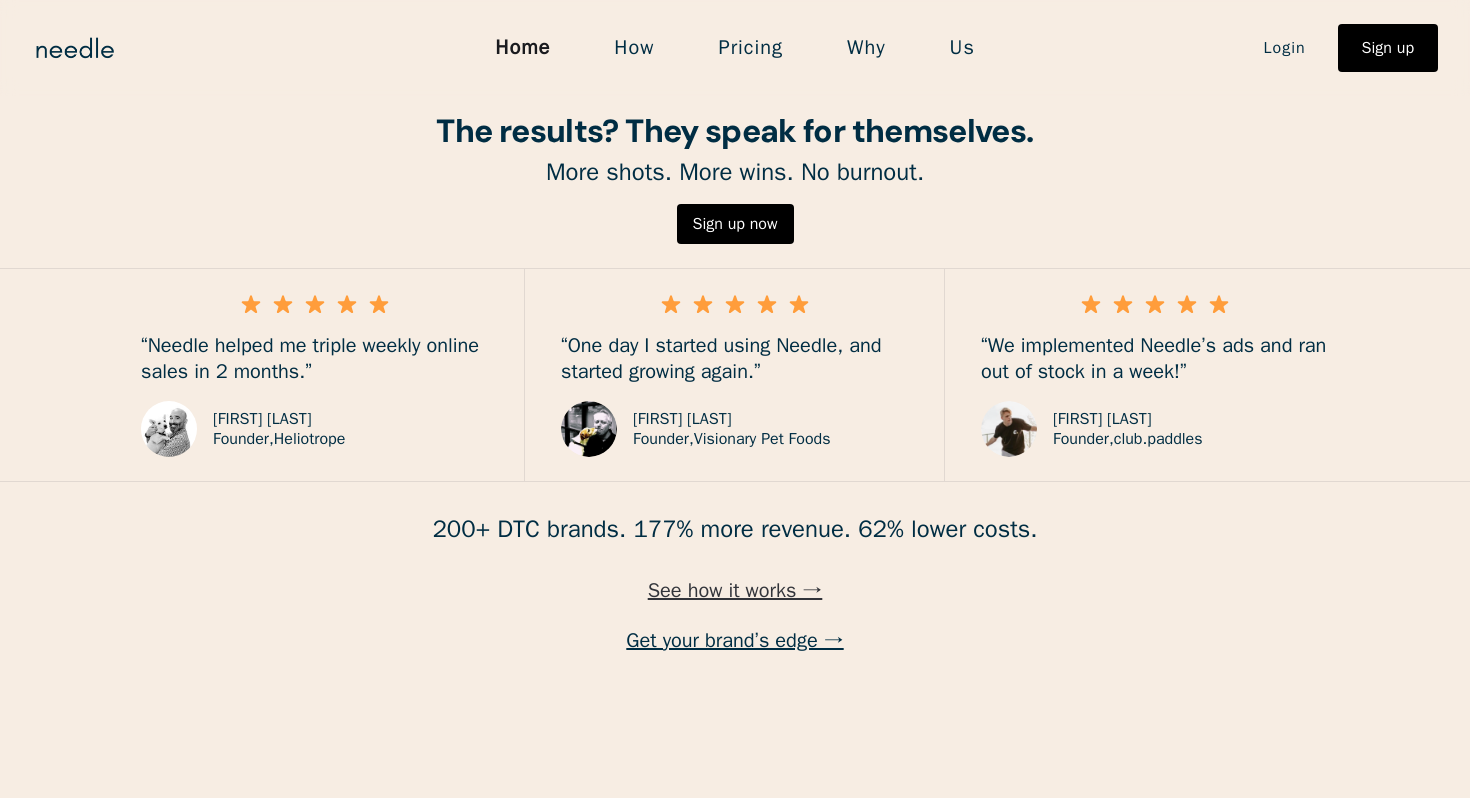 click on "See how it works →" at bounding box center (735, 591) 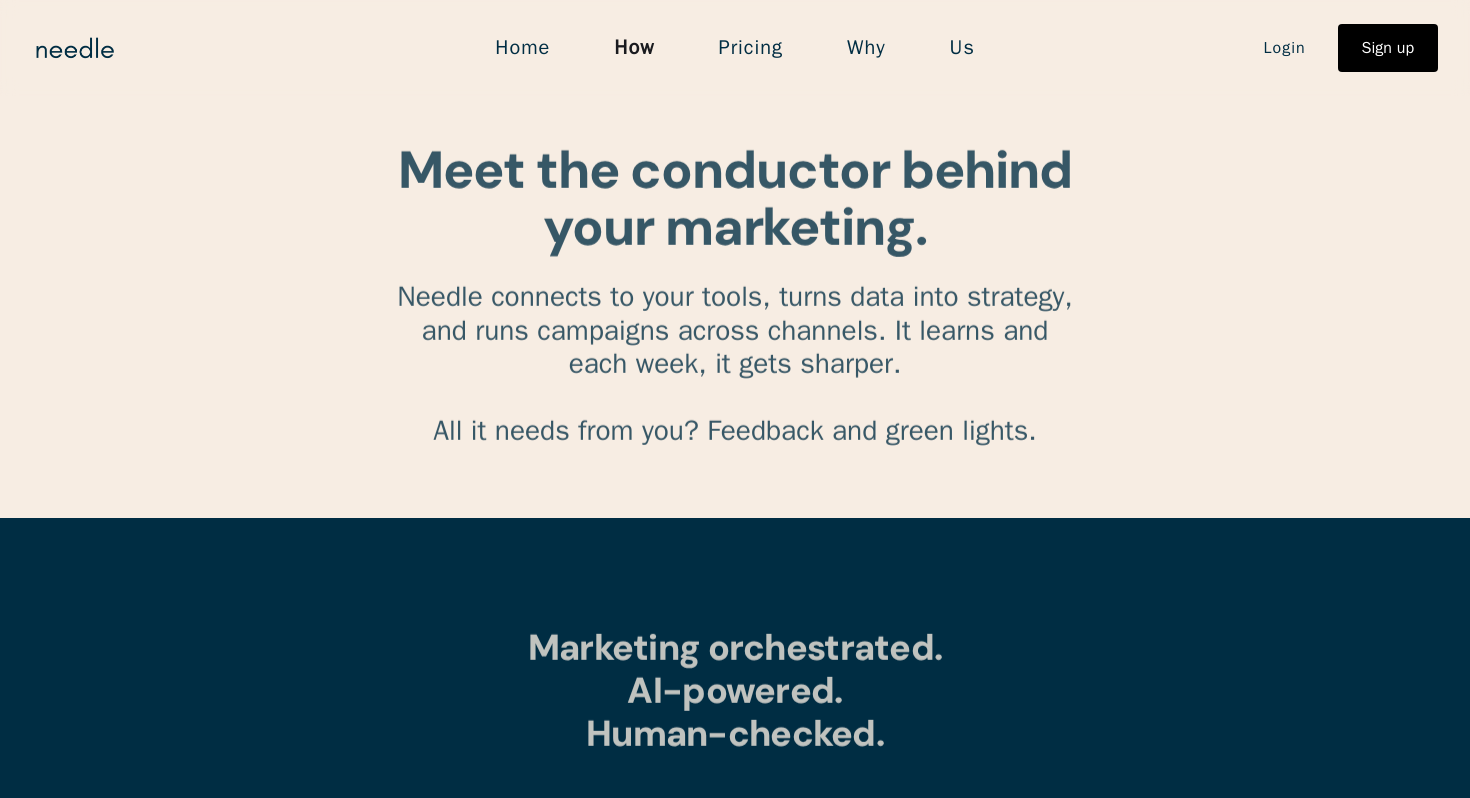 scroll, scrollTop: 0, scrollLeft: 0, axis: both 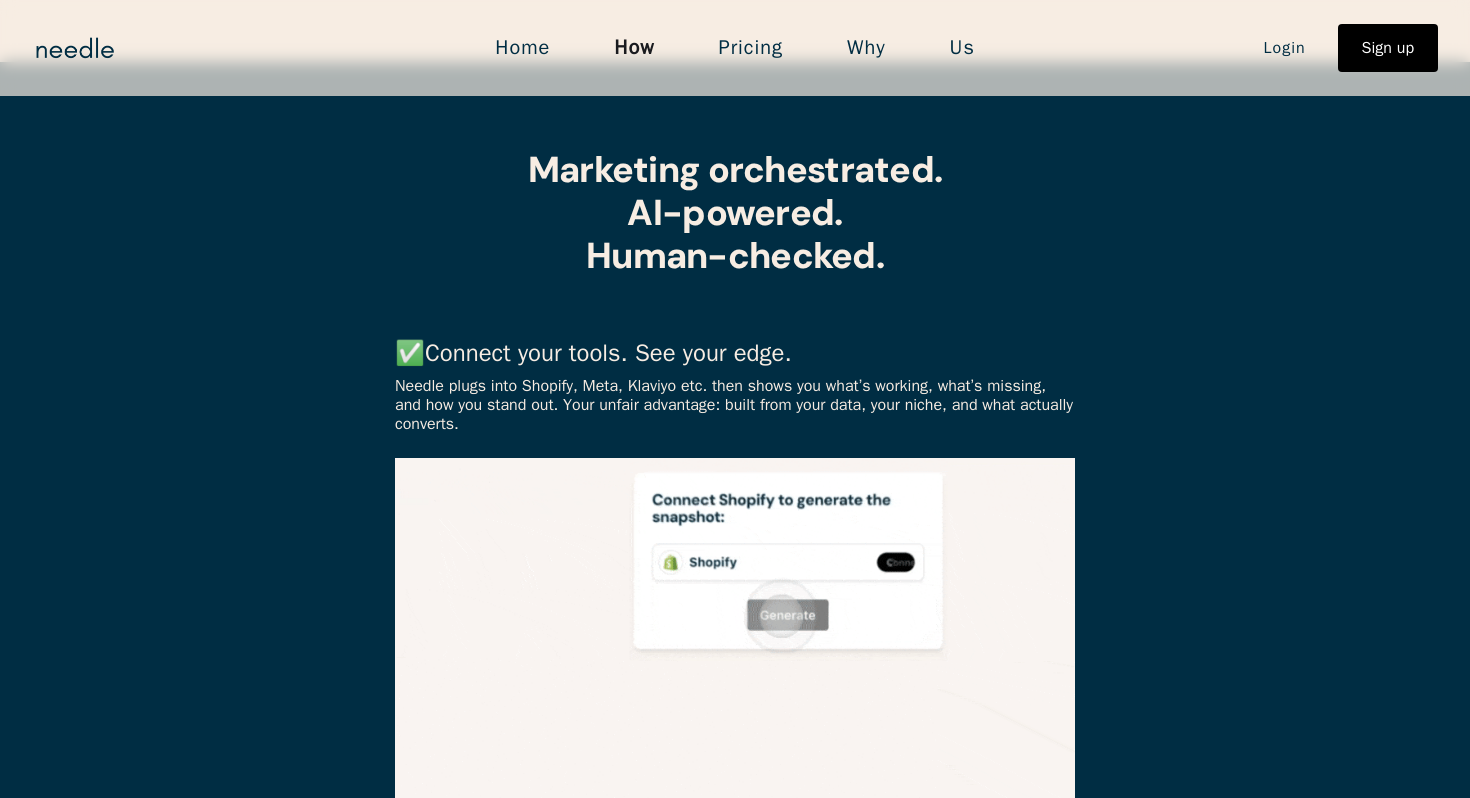click on "Home" at bounding box center [522, 48] 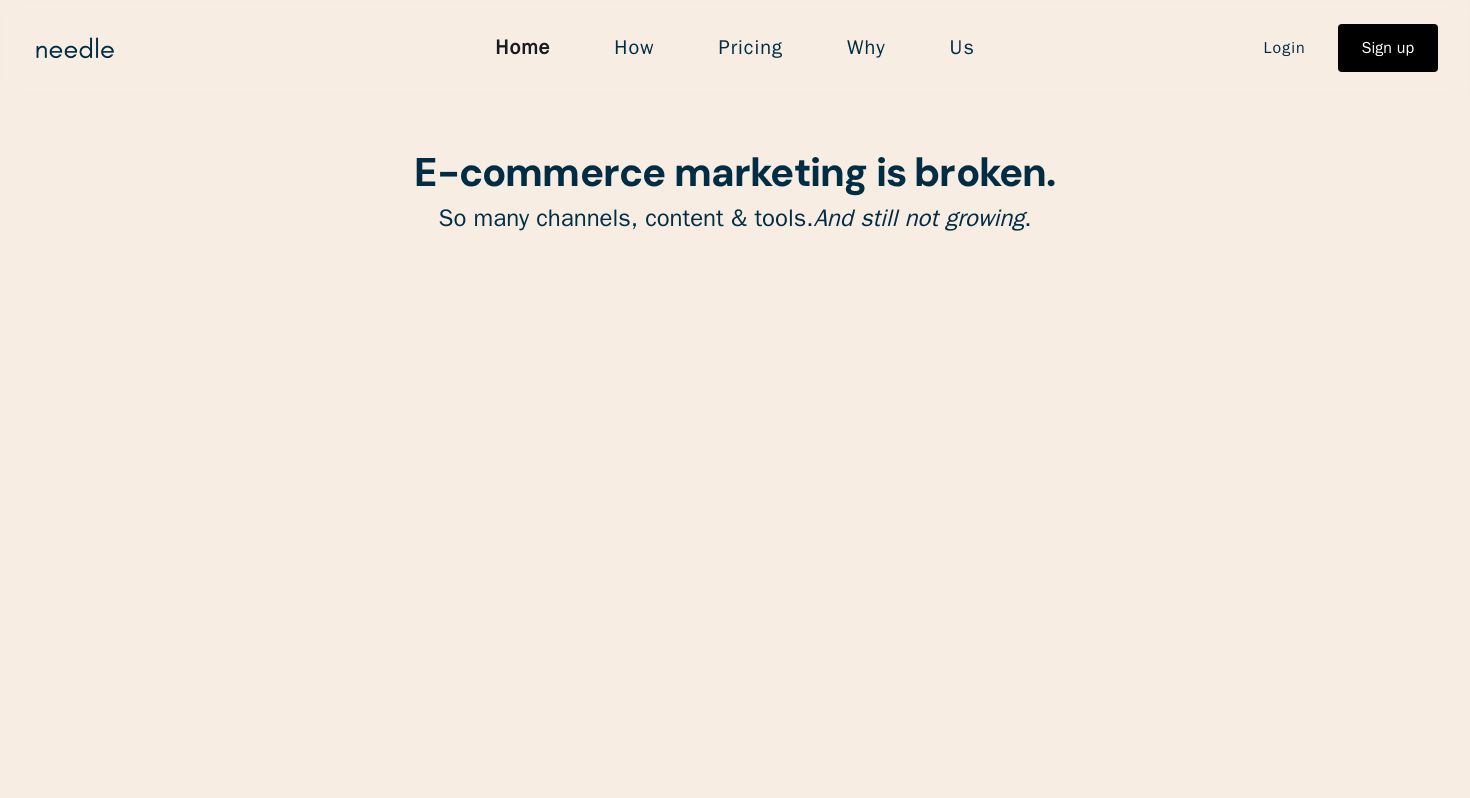 scroll, scrollTop: 0, scrollLeft: 0, axis: both 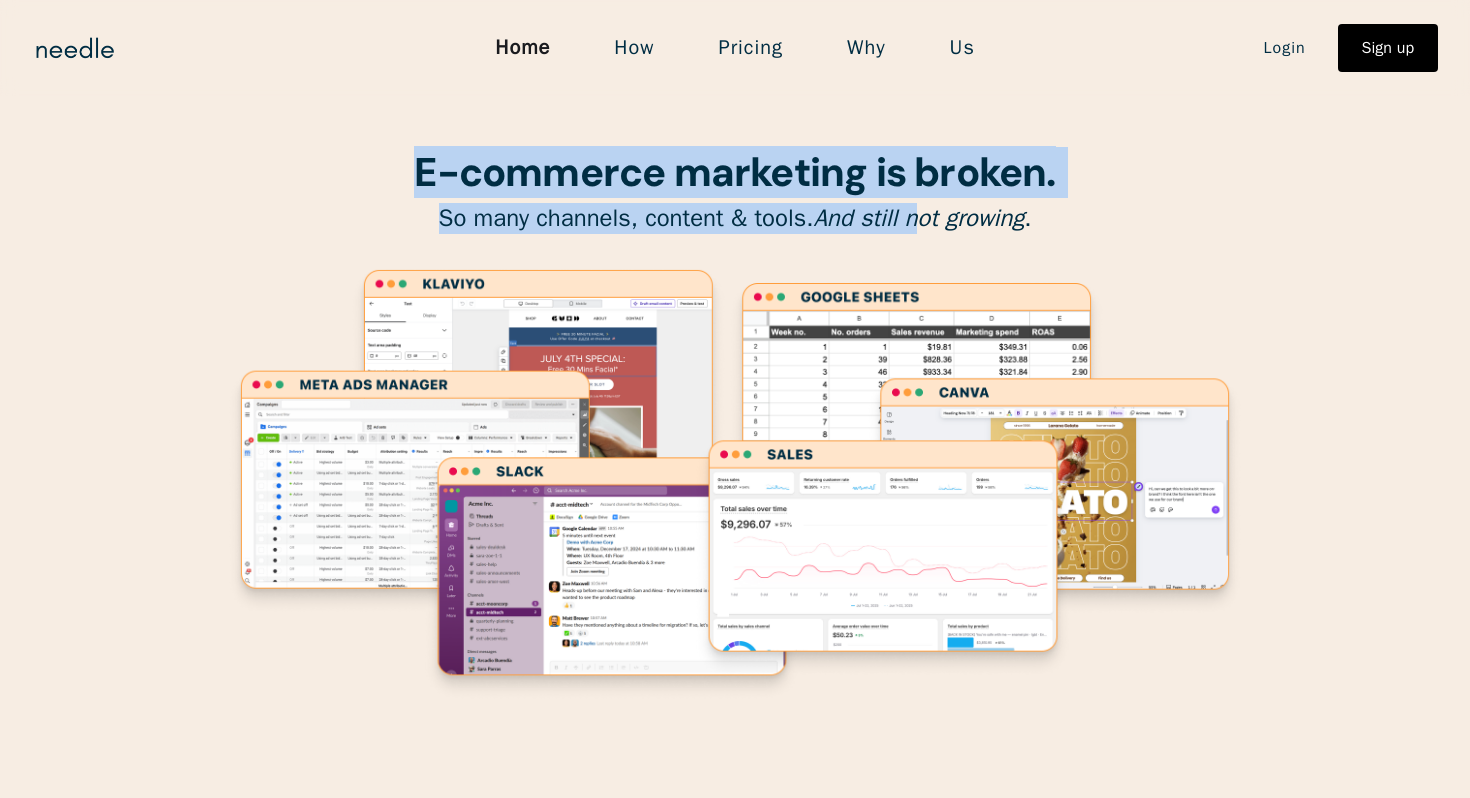 drag, startPoint x: 423, startPoint y: 186, endPoint x: 914, endPoint y: 201, distance: 491.22906 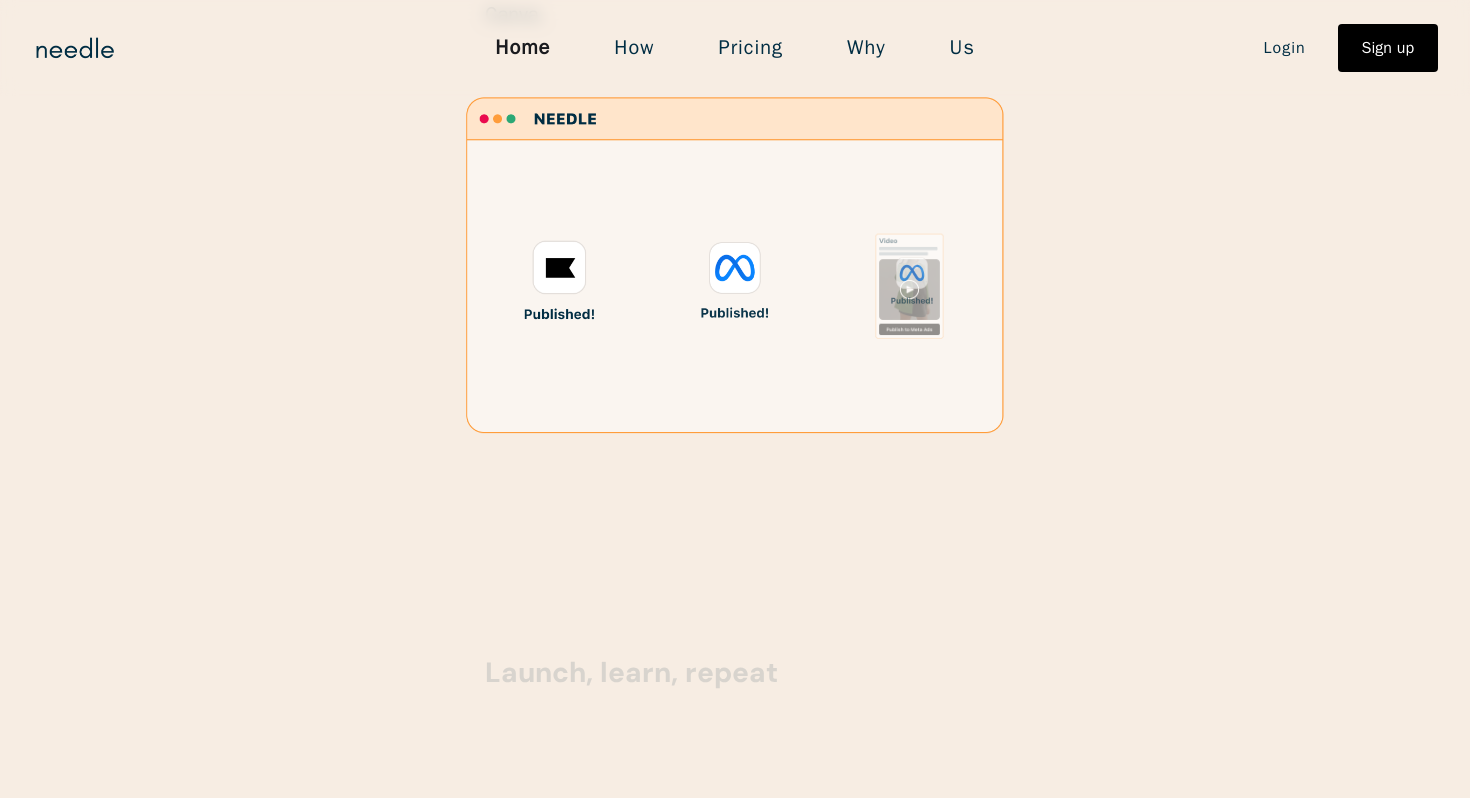 scroll, scrollTop: 2308, scrollLeft: 0, axis: vertical 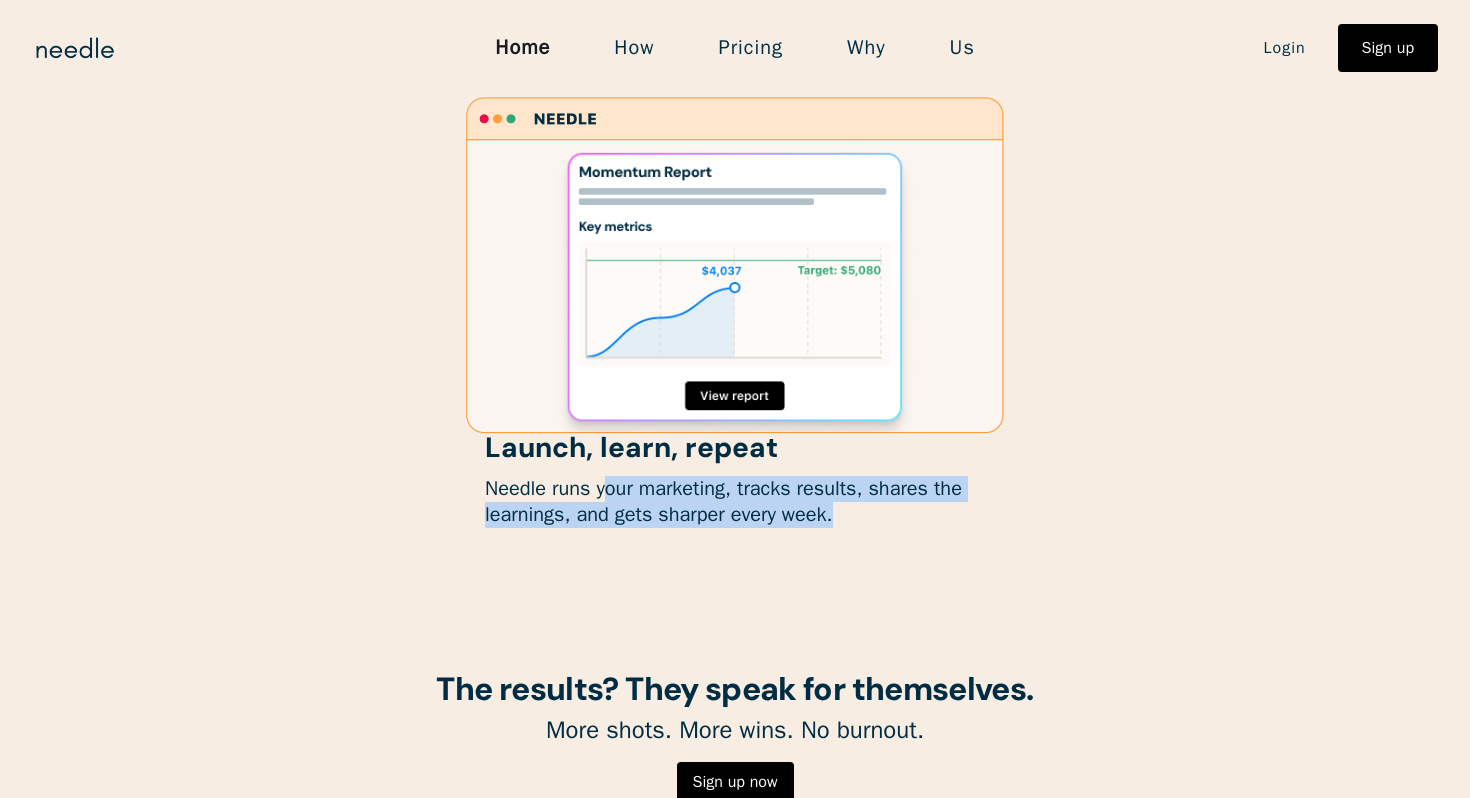 drag, startPoint x: 608, startPoint y: 483, endPoint x: 839, endPoint y: 506, distance: 232.1422 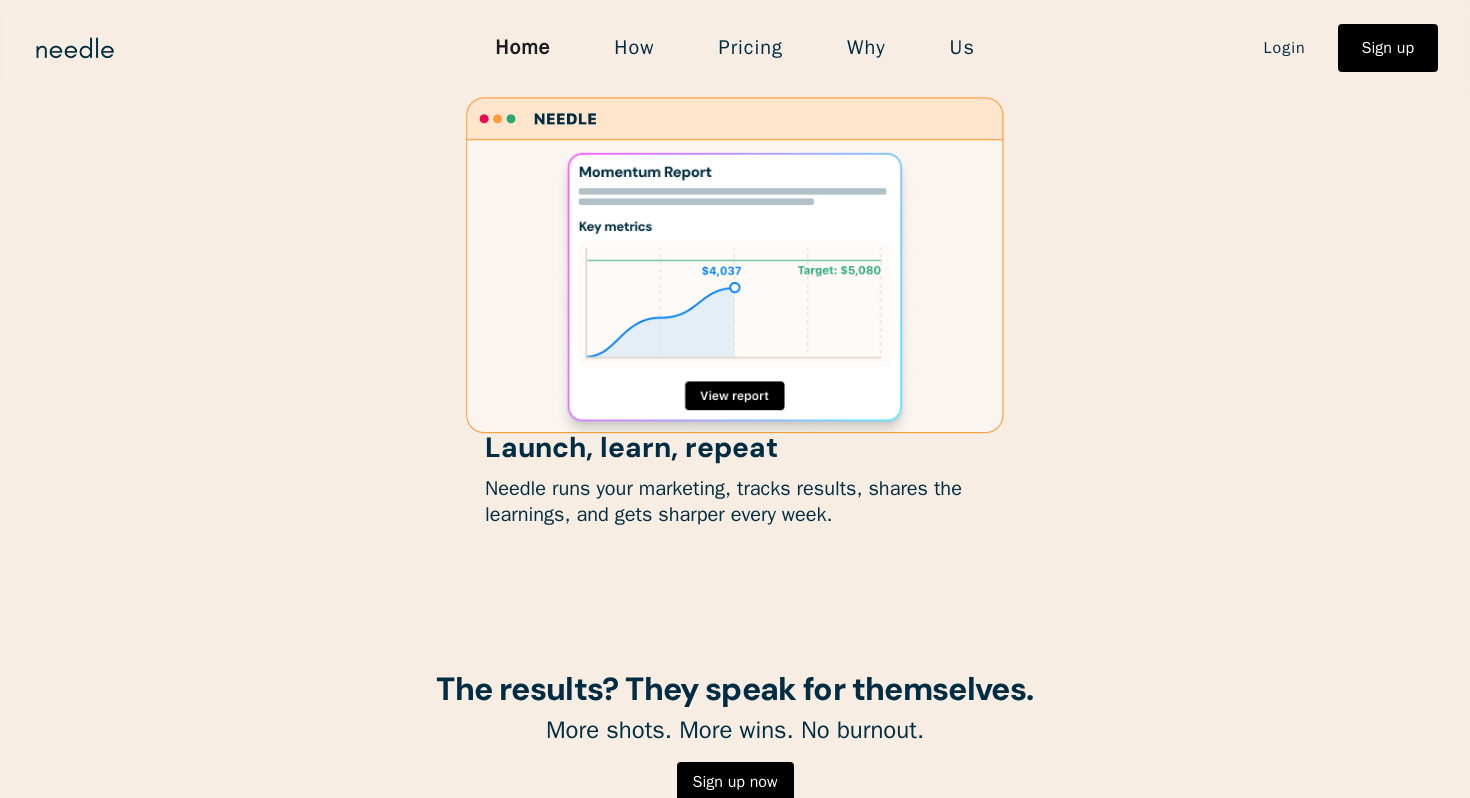 click on "Needle changes that. Meet your all-in-one marketing conductor. Find out more → Just connect your tools and  voilà : Generates your marketing ideas Get tailored ideas to grow your brand.  No generic BS. Our ideas are data-backed and customized to your unique brand. Creates your creative assets No more managing 10+ freelancers. Needle generates on-brand creative assets. Human-checked, not AI slop. No more late sessions on Canva. Publish straight from Needle No more logging into 5 different platforms. Say goodbye to exporting, uploading, and waiting. Launch, learn, repeat Needle runs your marketing, tracks results, shares the learnings, and gets sharper every week. The results? They speak for themselves. More shots. More wins. No burnout. Sign up now “Needle helped me triple weekly online sales in 2 months.” [FIRST] [LAST] Founder,  Heliotrope “One day I started using Needle, and started growing again.” [FIRST] [LAST] Founder,  Visionary Pet Foods [FIRST] [LAST] Founder,  club.paddles" at bounding box center [735, -81] 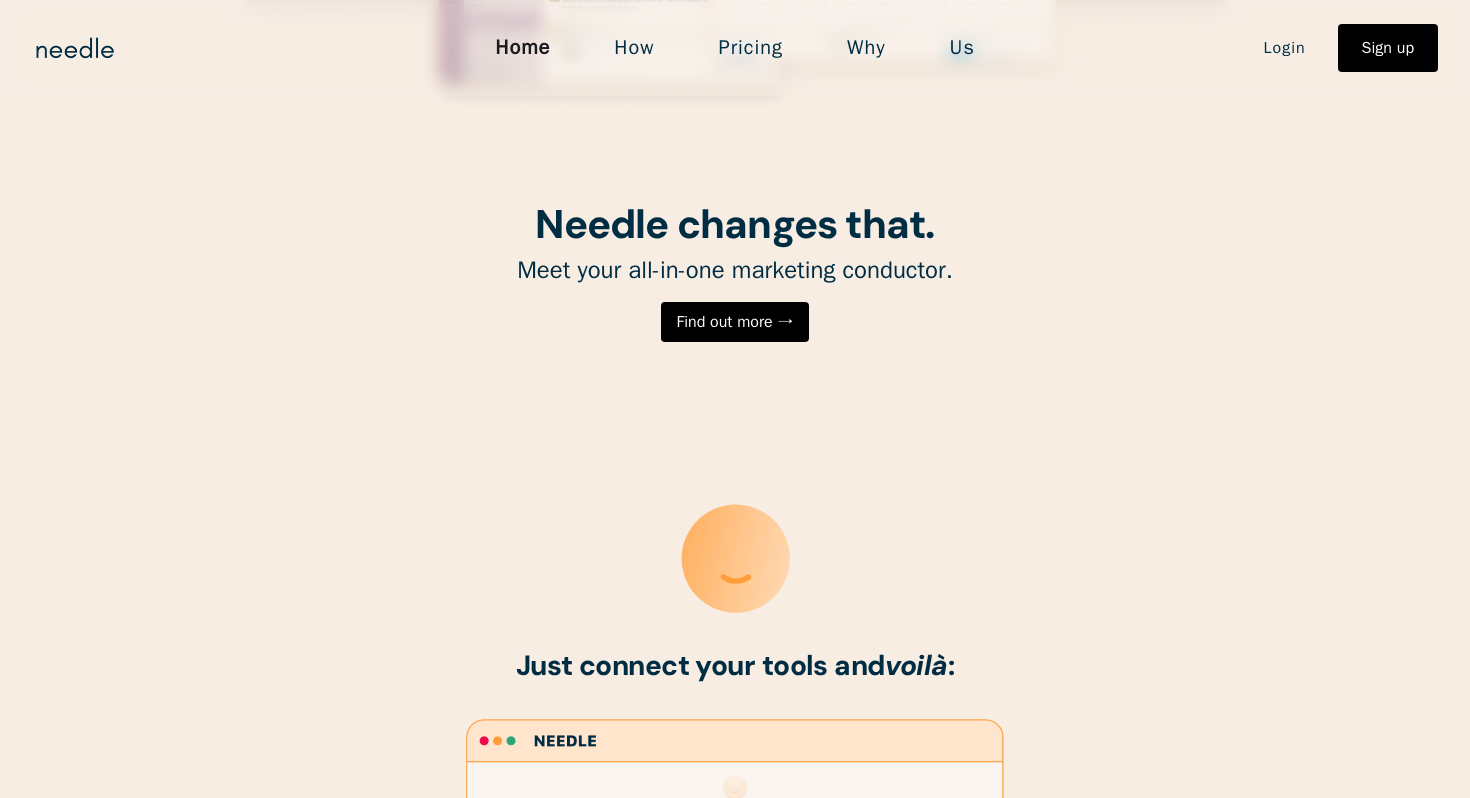 scroll, scrollTop: 0, scrollLeft: 0, axis: both 